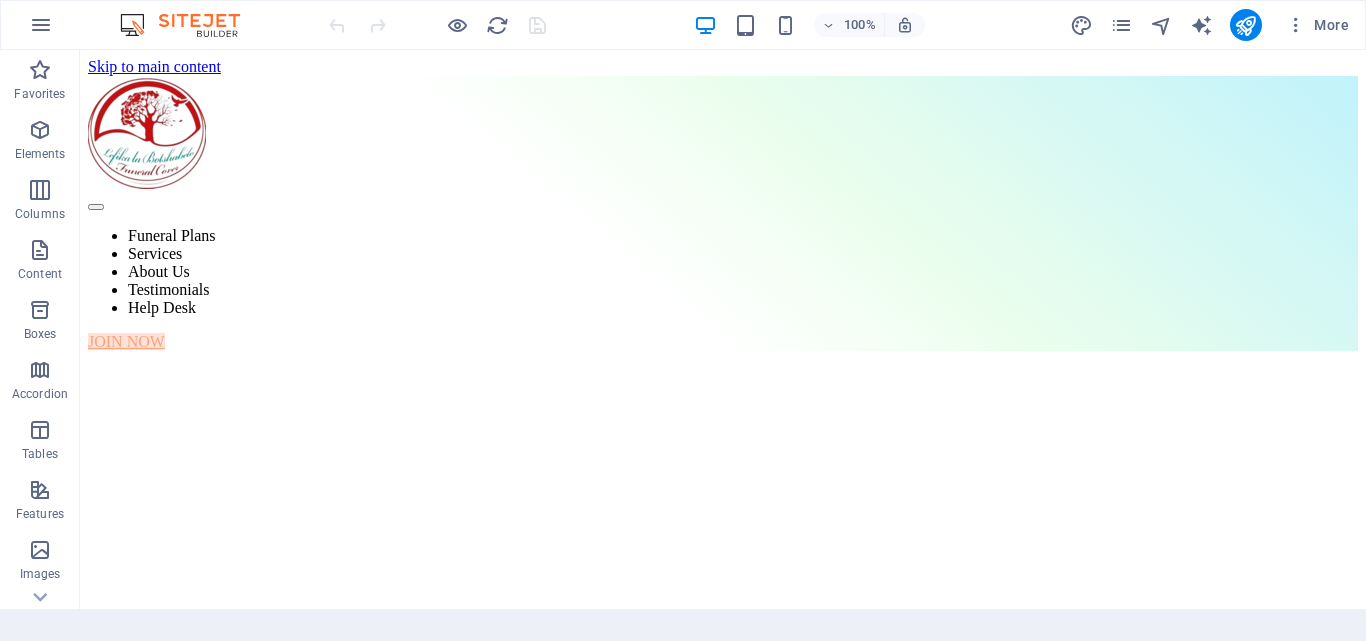 scroll, scrollTop: 0, scrollLeft: 0, axis: both 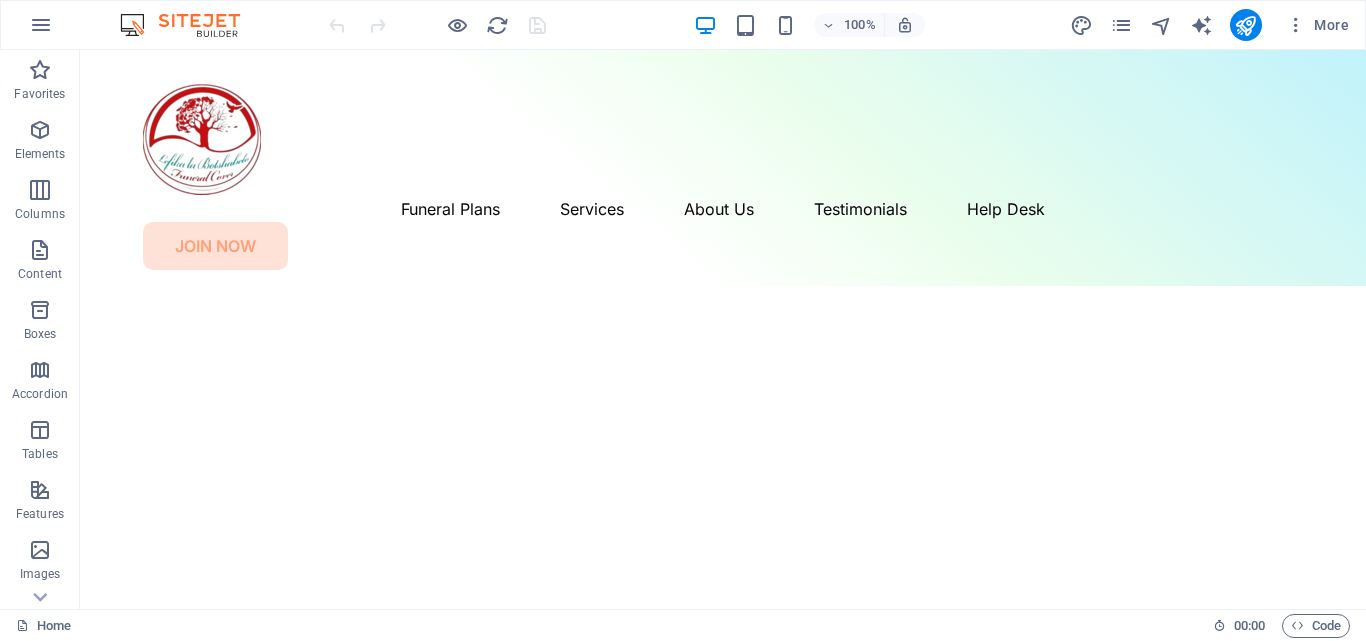 click on "Skip to main content
Funeral Plans Services About Us Testimonials Help Desk JOIN NOW" at bounding box center (723, 168) 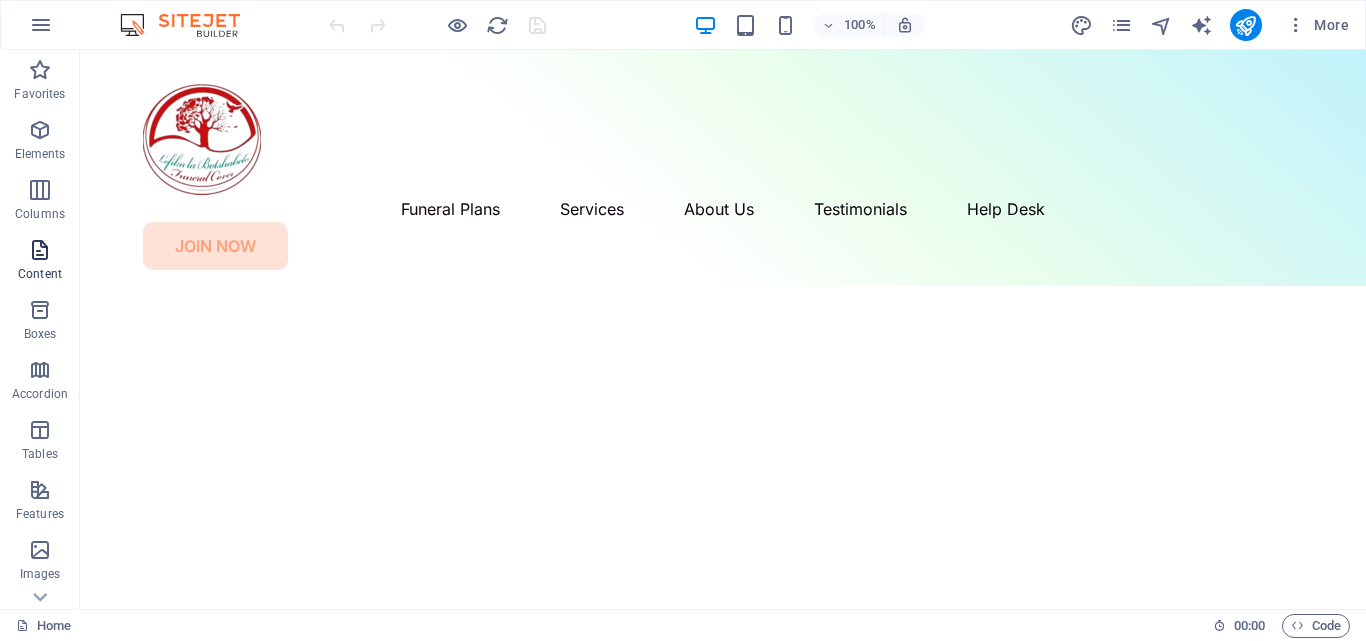 click at bounding box center (40, 250) 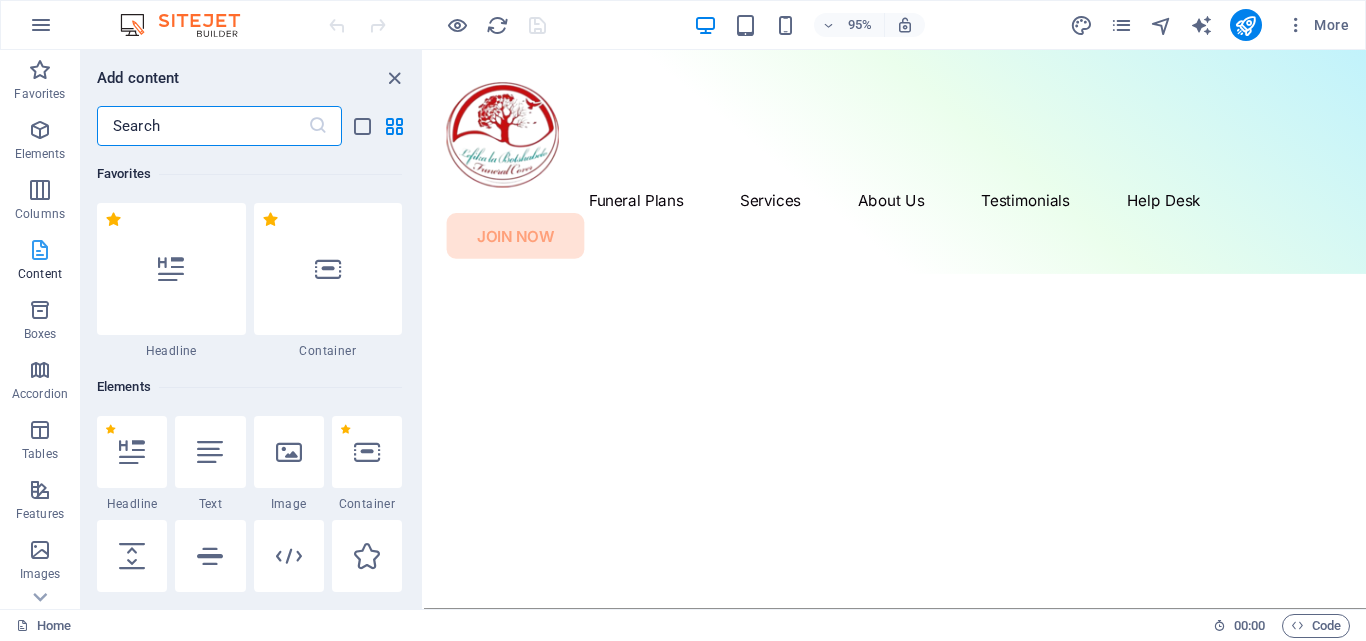 scroll, scrollTop: 246, scrollLeft: 0, axis: vertical 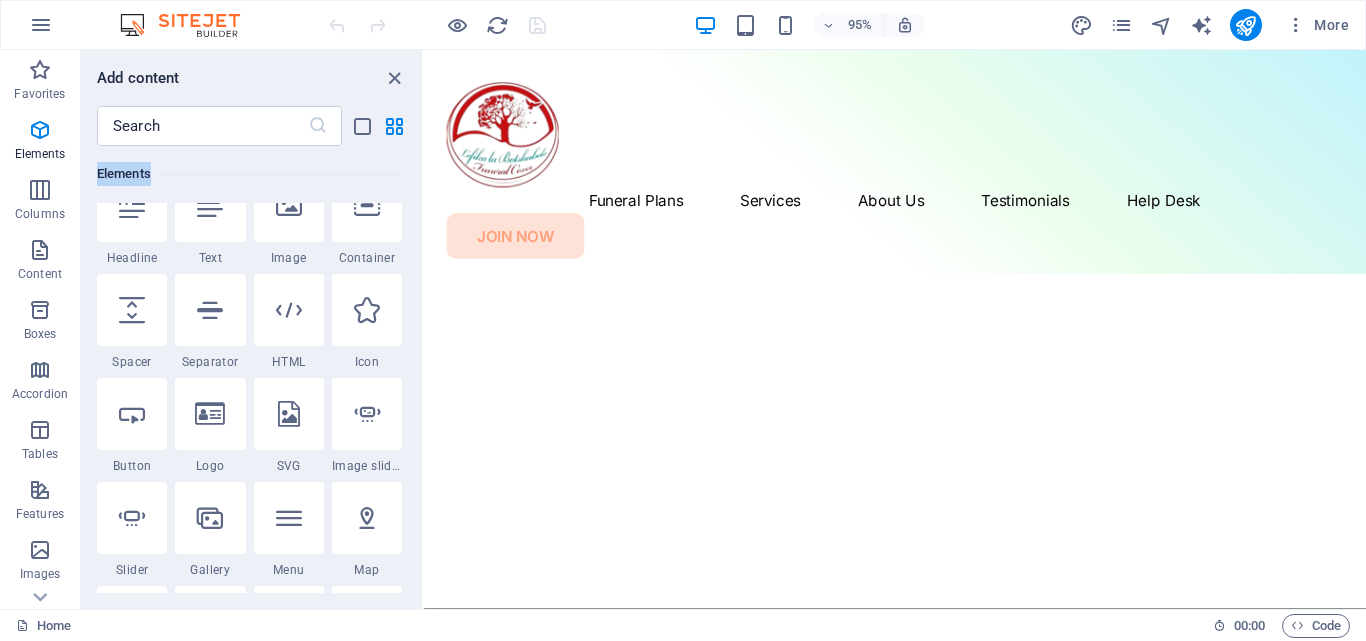 drag, startPoint x: 417, startPoint y: 157, endPoint x: 421, endPoint y: 136, distance: 21.377558 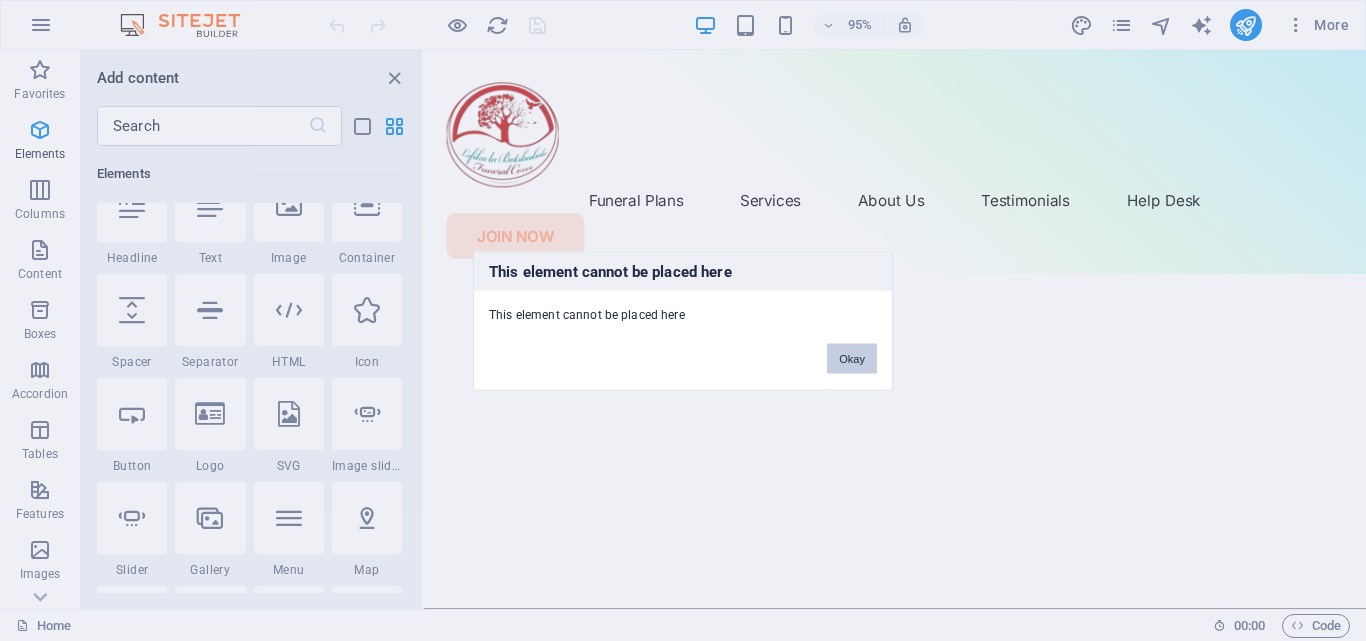 click on "Okay" at bounding box center (852, 358) 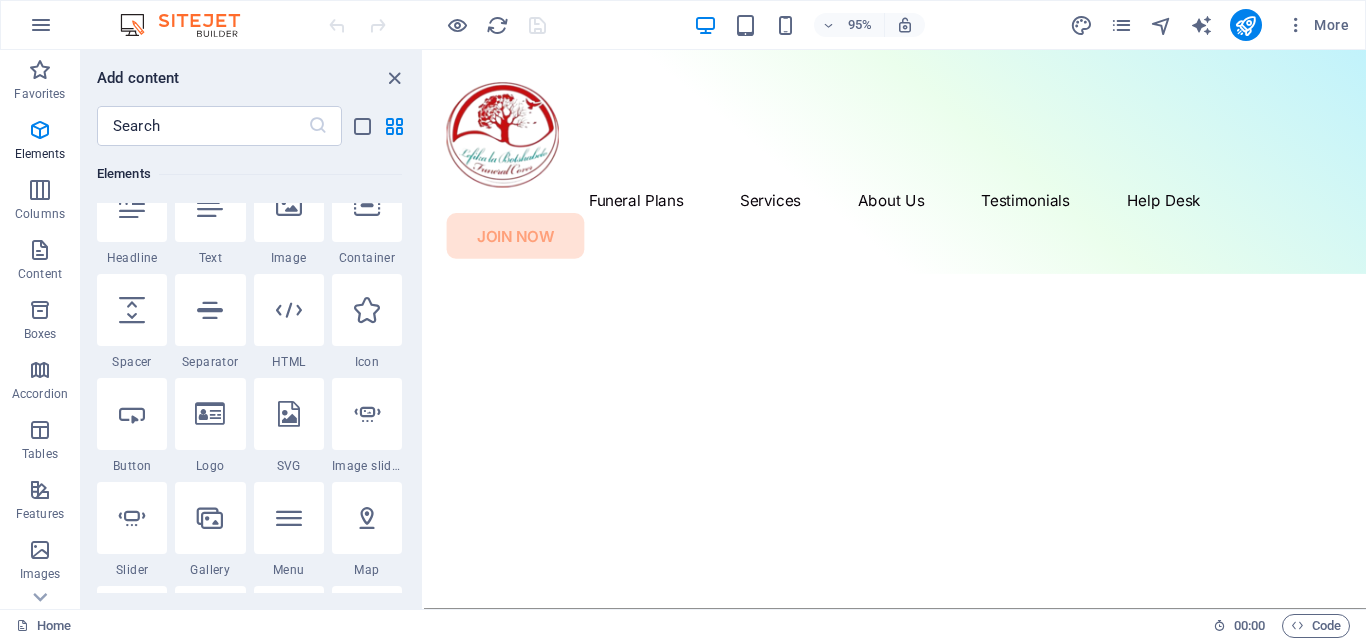 click on "Skip to main content
Funeral Plans Services About Us Testimonials Help Desk JOIN NOW" at bounding box center [920, 168] 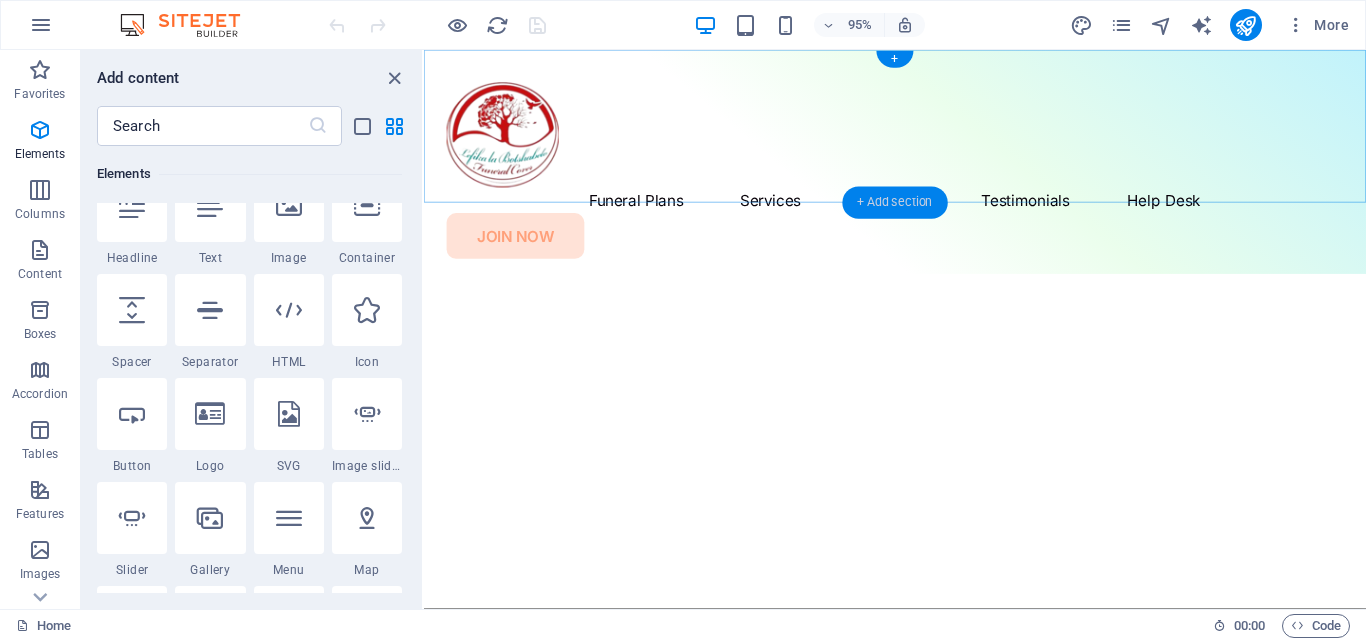 click on "+ Add section" at bounding box center [894, 203] 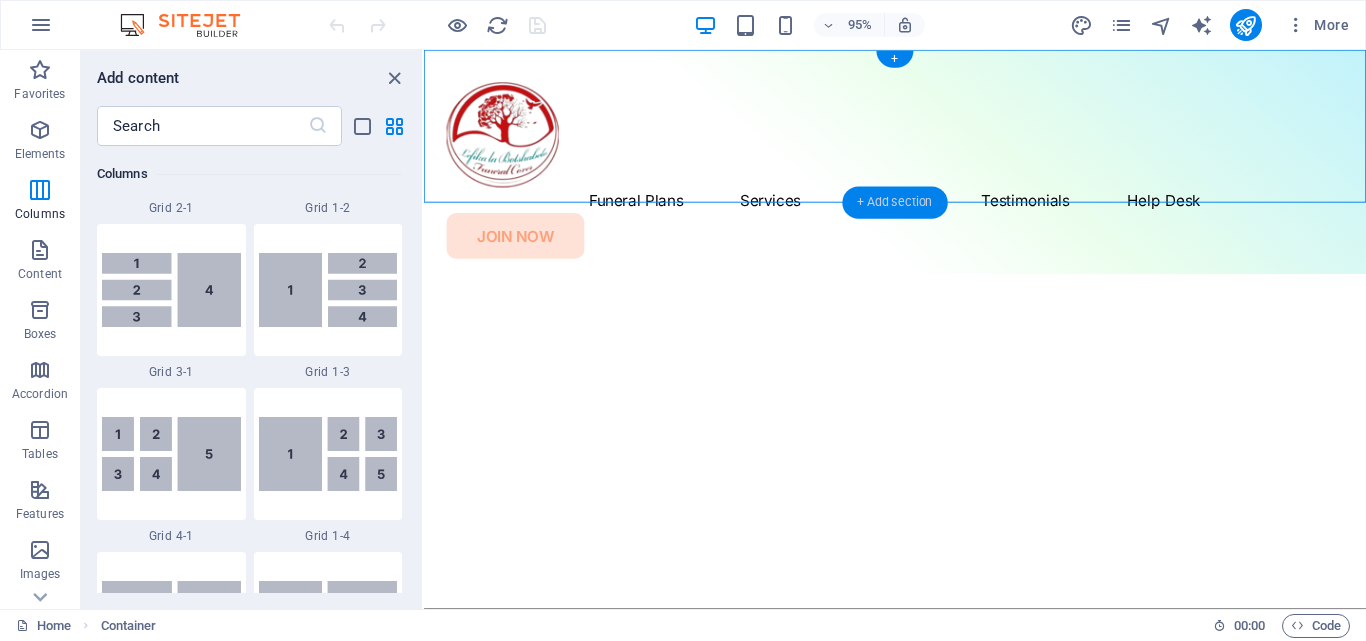 scroll, scrollTop: 3499, scrollLeft: 0, axis: vertical 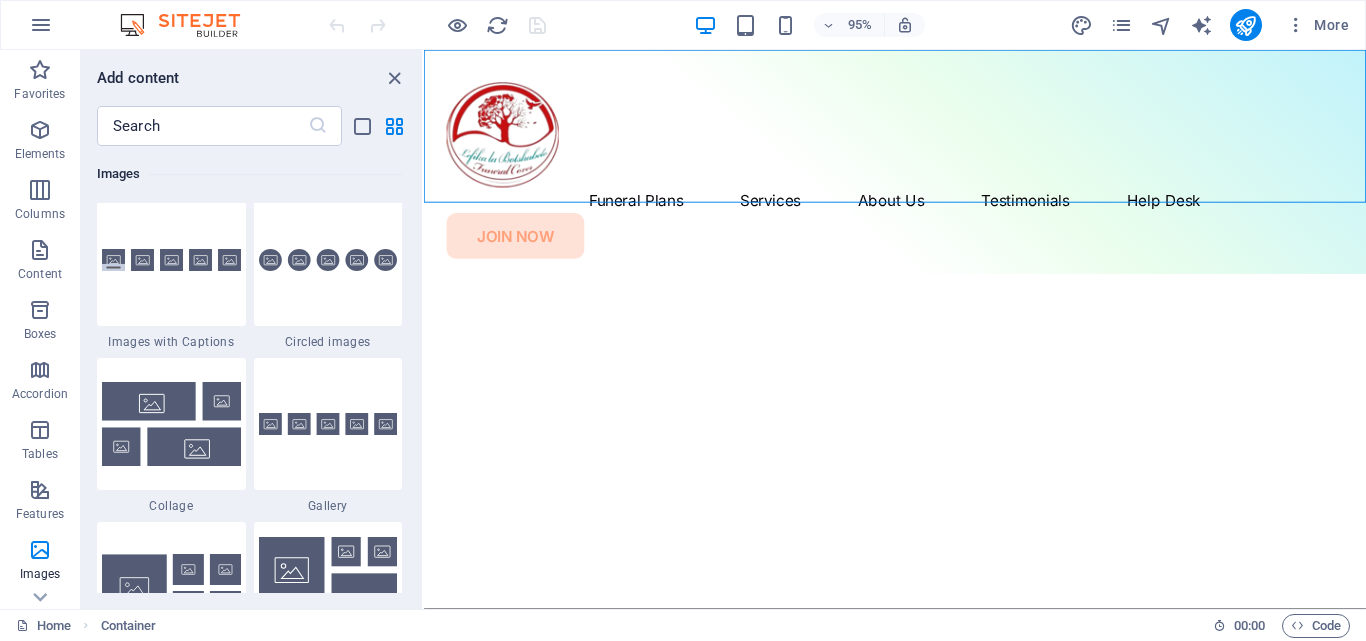 click on "Skip to main content
Funeral Plans Services About Us Testimonials Help Desk JOIN NOW" at bounding box center (920, 168) 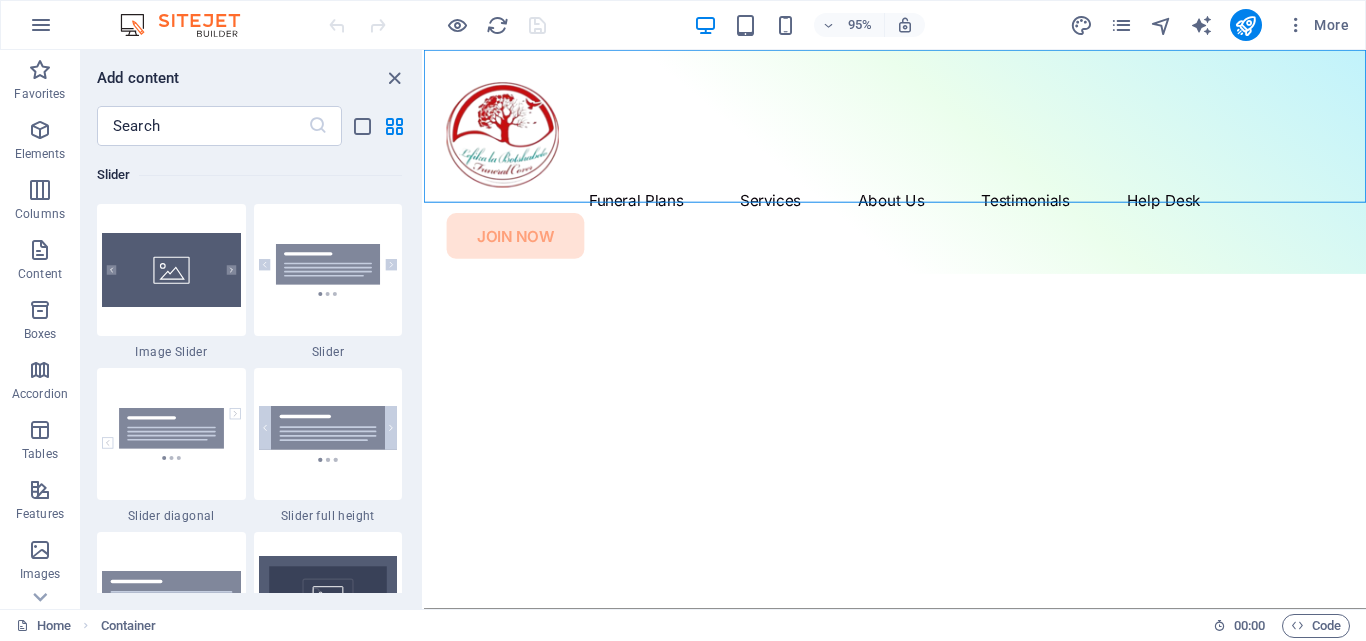 scroll, scrollTop: 11084, scrollLeft: 0, axis: vertical 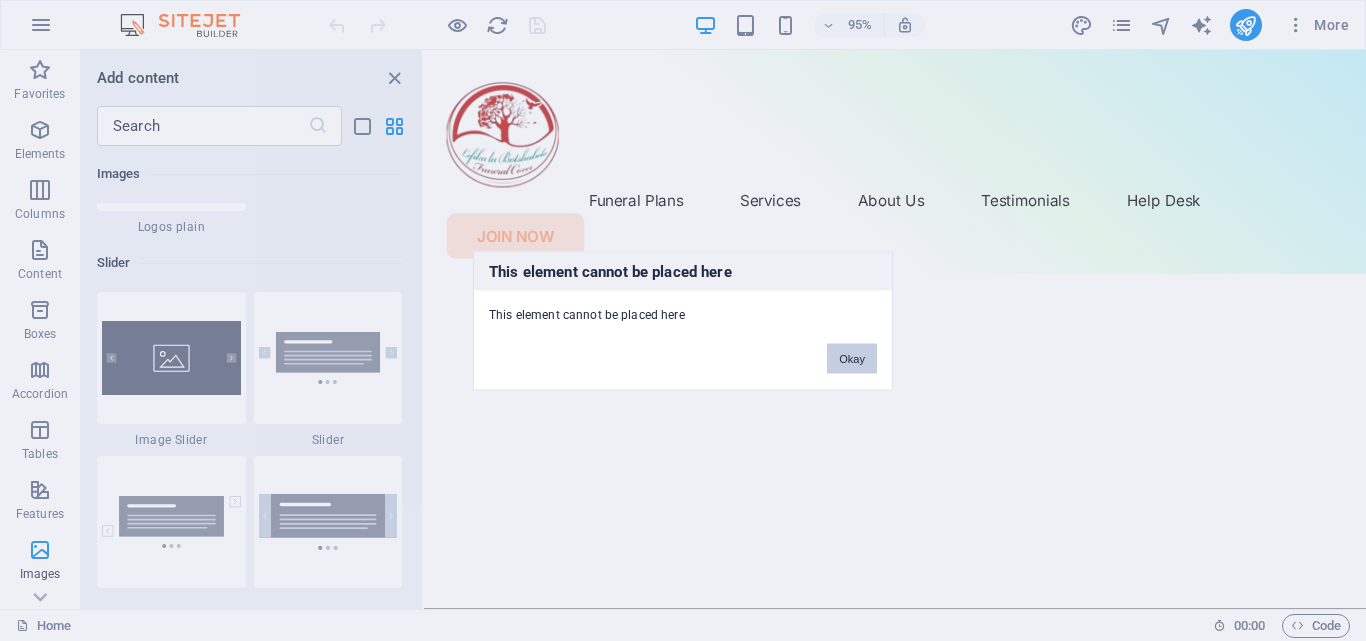 drag, startPoint x: 182, startPoint y: 348, endPoint x: 612, endPoint y: 254, distance: 440.1545 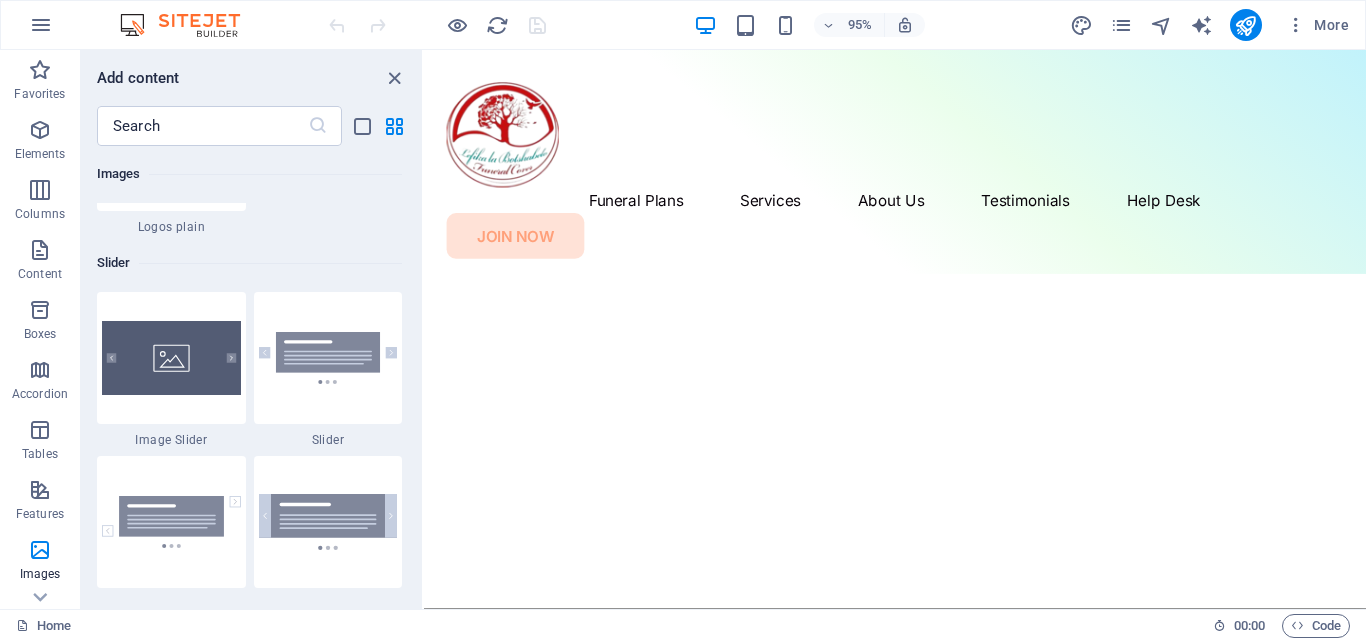 click on "Skip to main content
Funeral Plans Services About Us Testimonials Help Desk JOIN NOW" at bounding box center [920, 168] 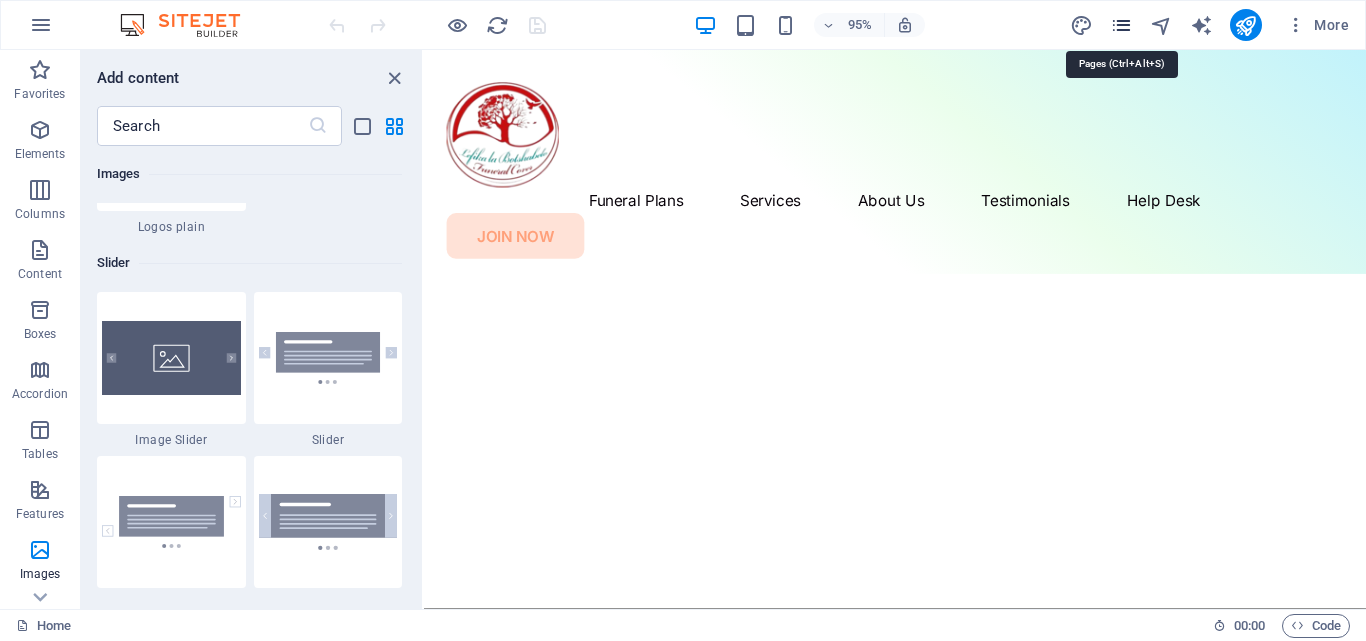 click at bounding box center [1121, 25] 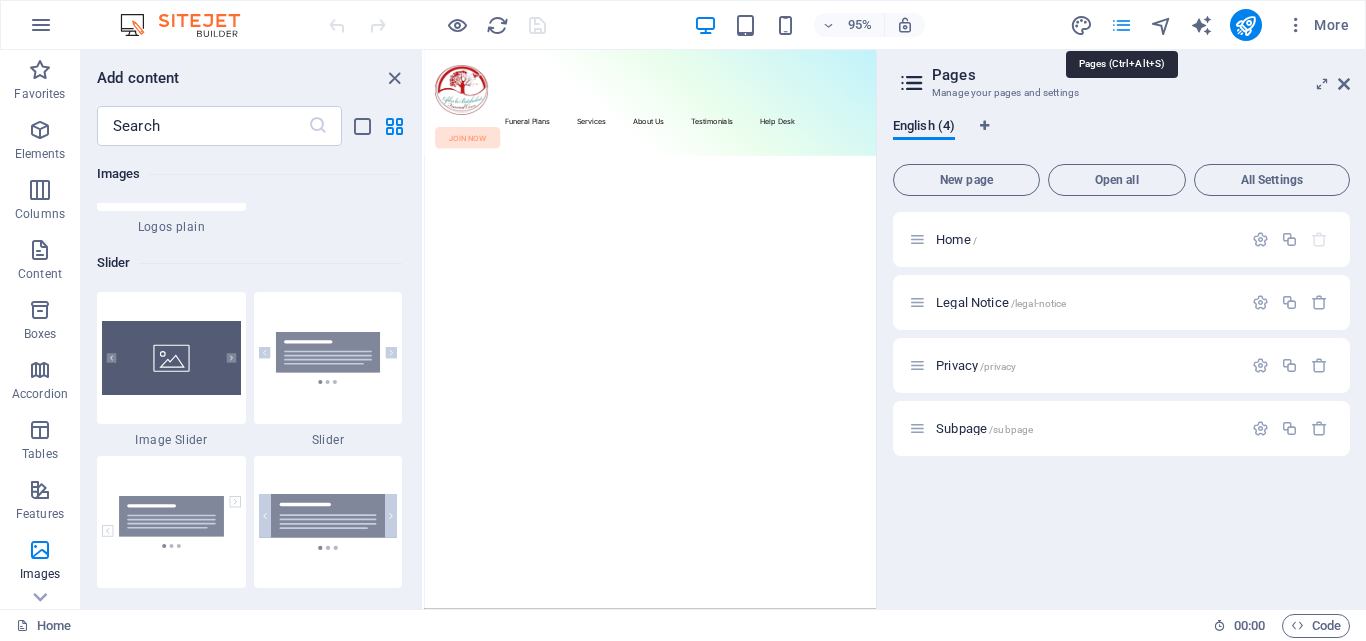 click at bounding box center [1121, 25] 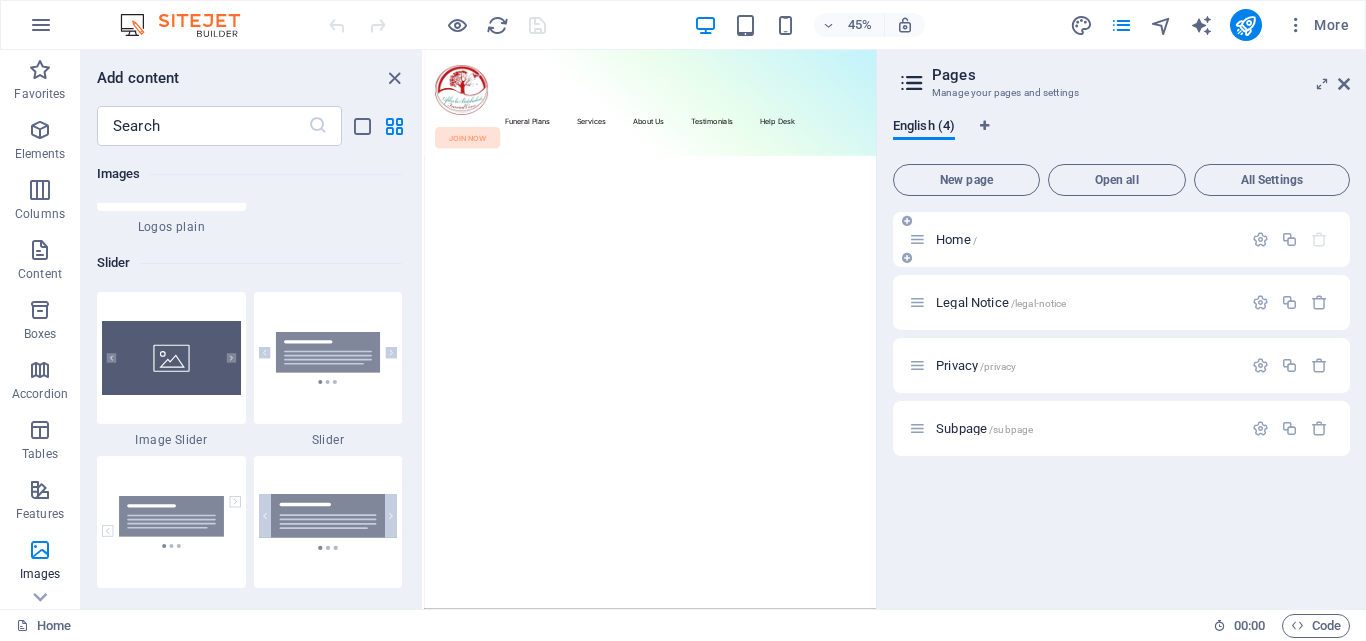 click on "Home /" at bounding box center (1075, 239) 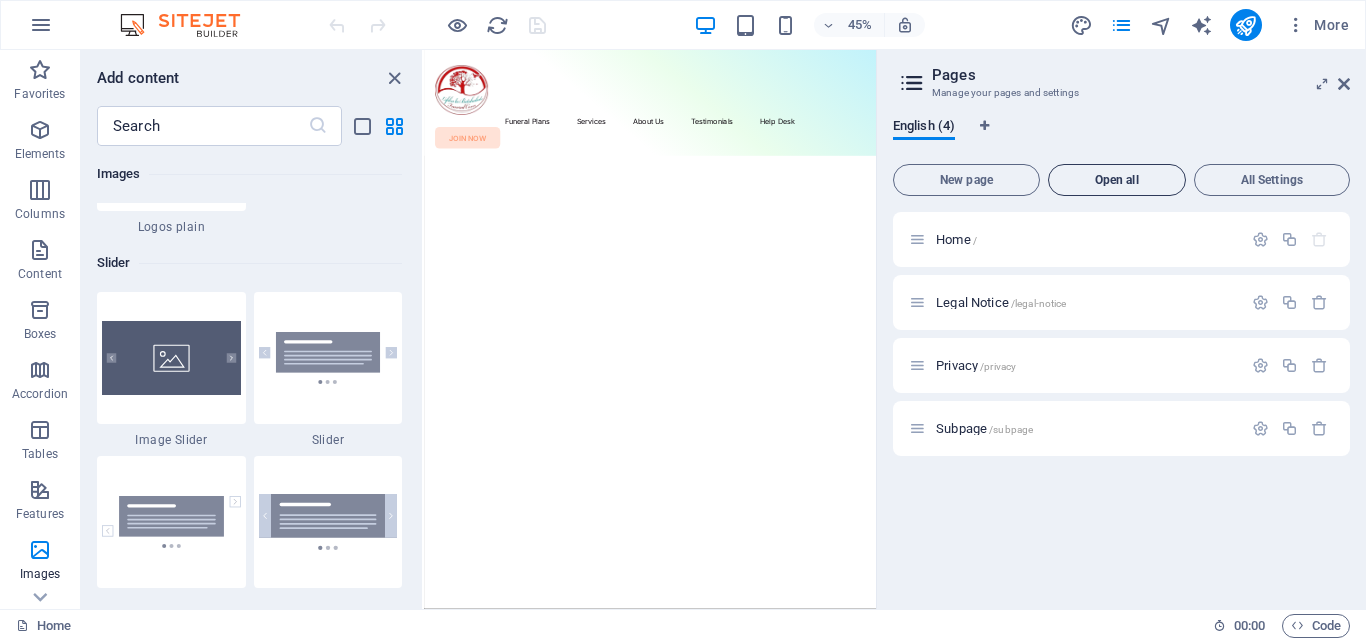 click on "Open all" at bounding box center [1117, 180] 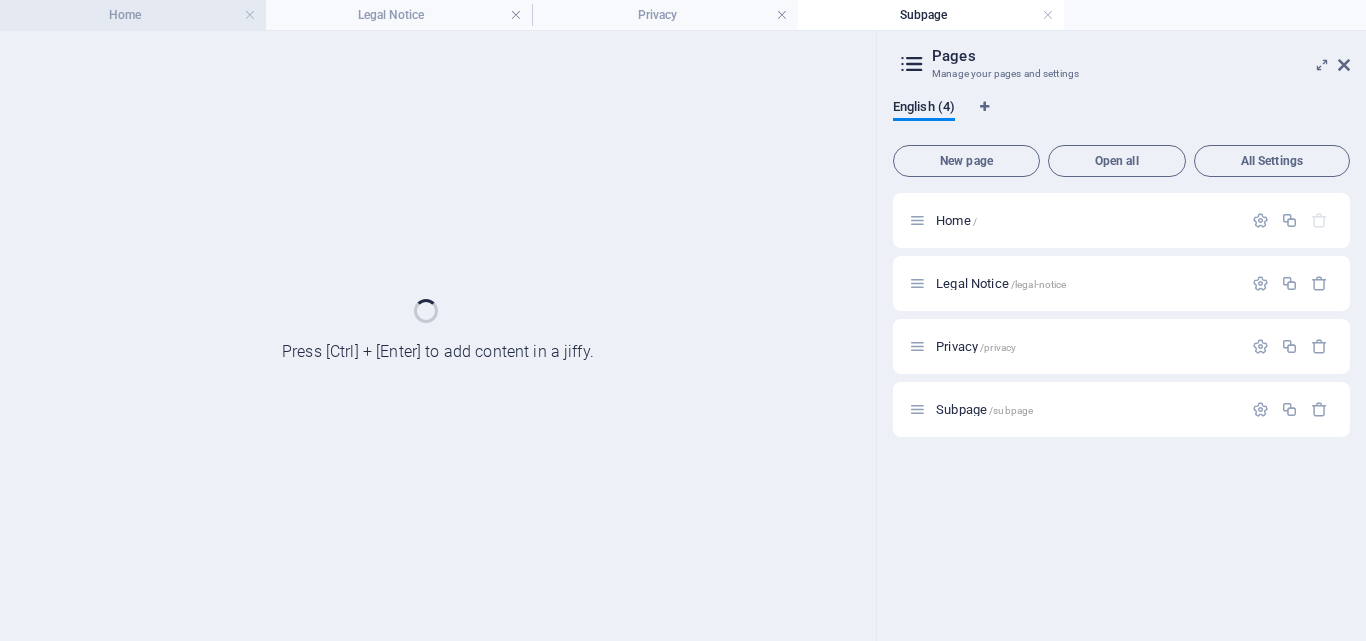 click on "Home" at bounding box center (133, 15) 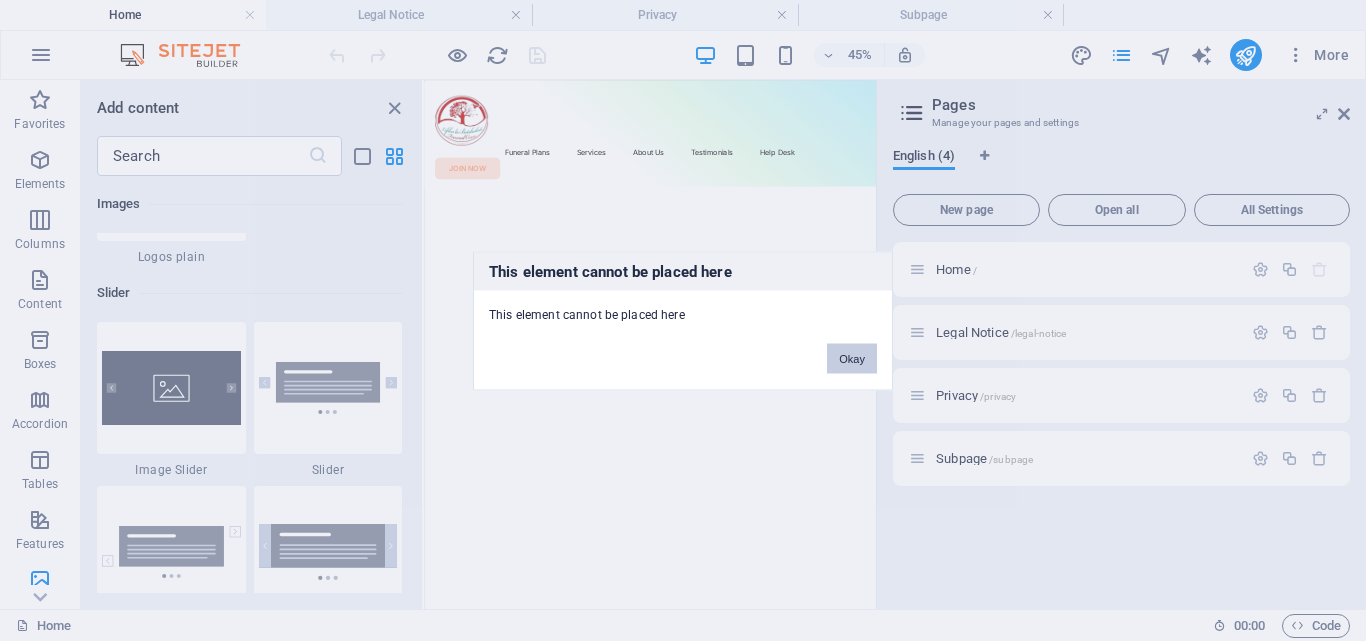 click on "Okay" at bounding box center (852, 358) 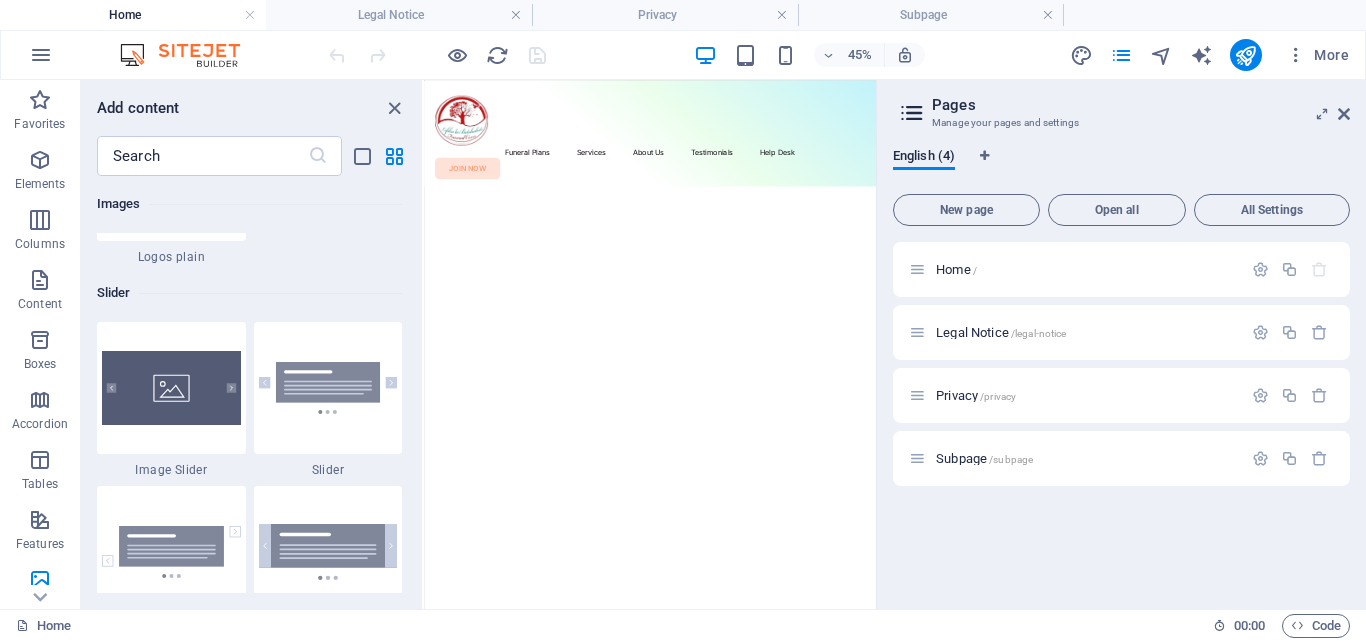click on "Skip to main content
Funeral Plans Services About Us Testimonials Help Desk JOIN NOW" at bounding box center (926, 198) 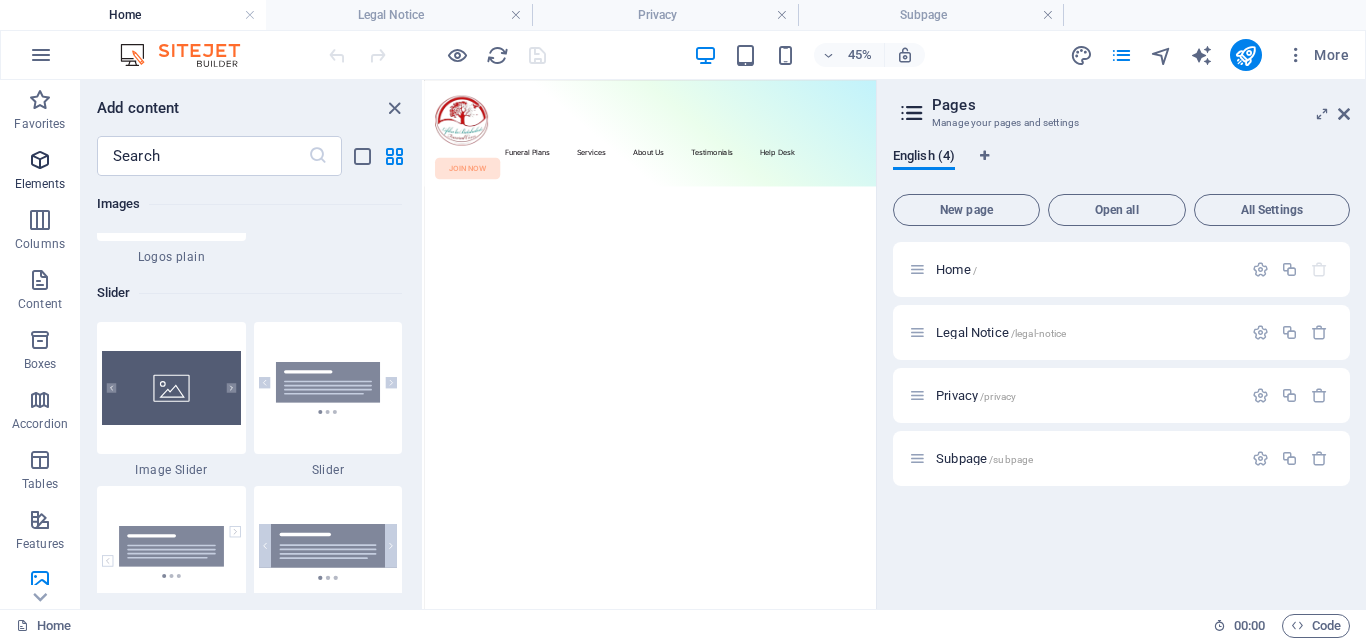 click at bounding box center (40, 160) 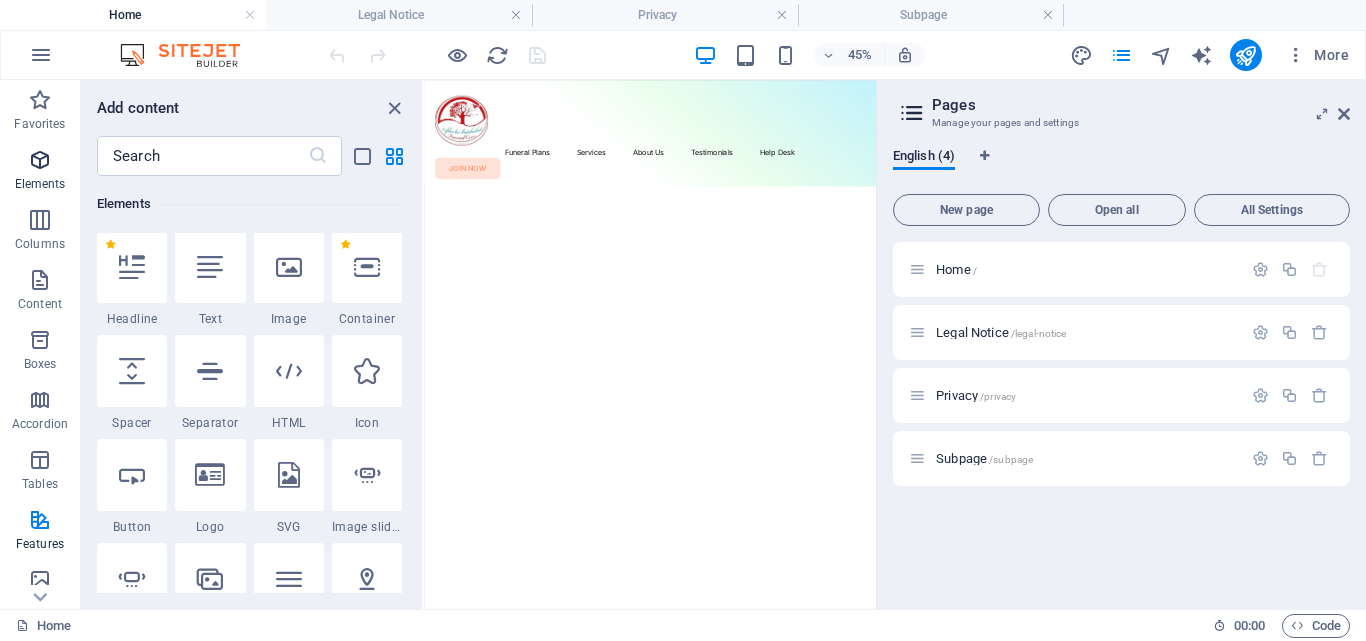 scroll, scrollTop: 213, scrollLeft: 0, axis: vertical 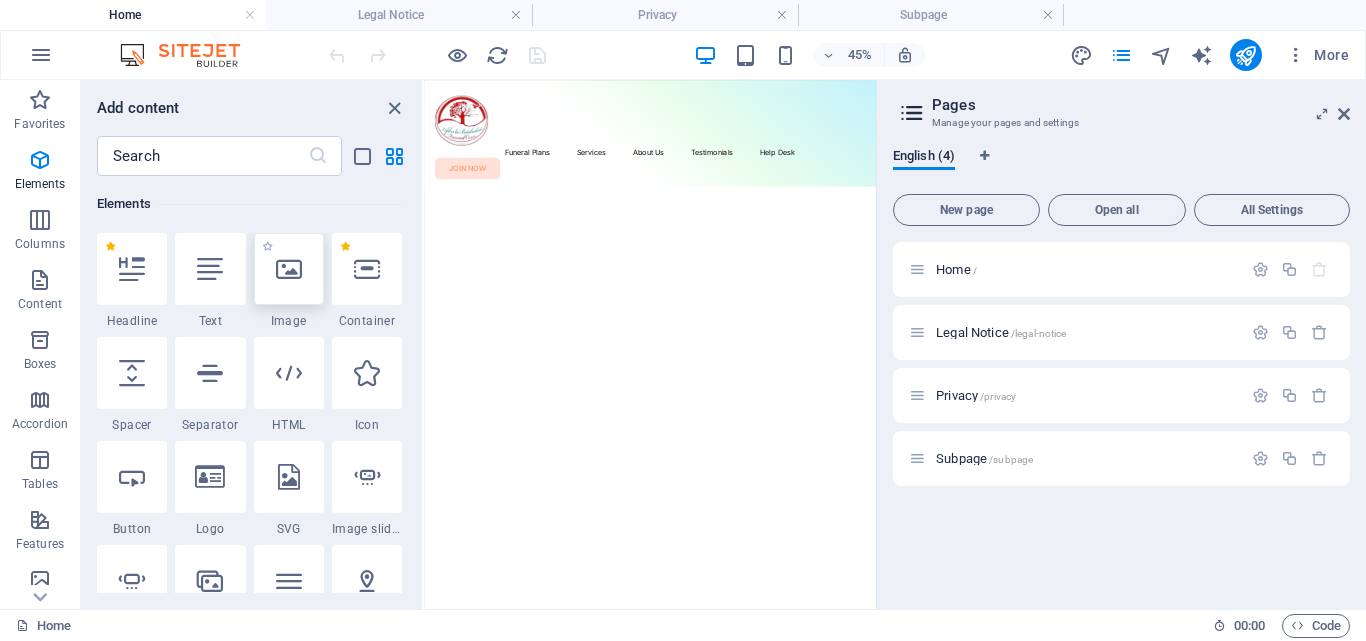 click at bounding box center (289, 269) 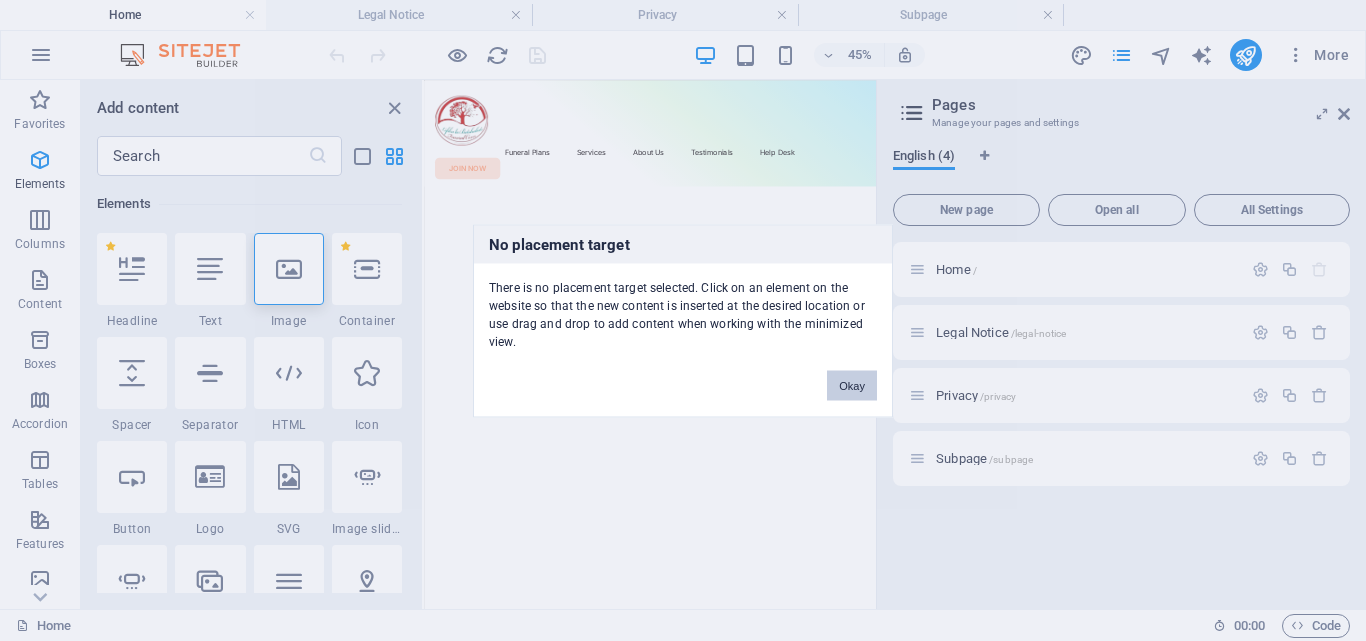click on "Okay" at bounding box center [852, 385] 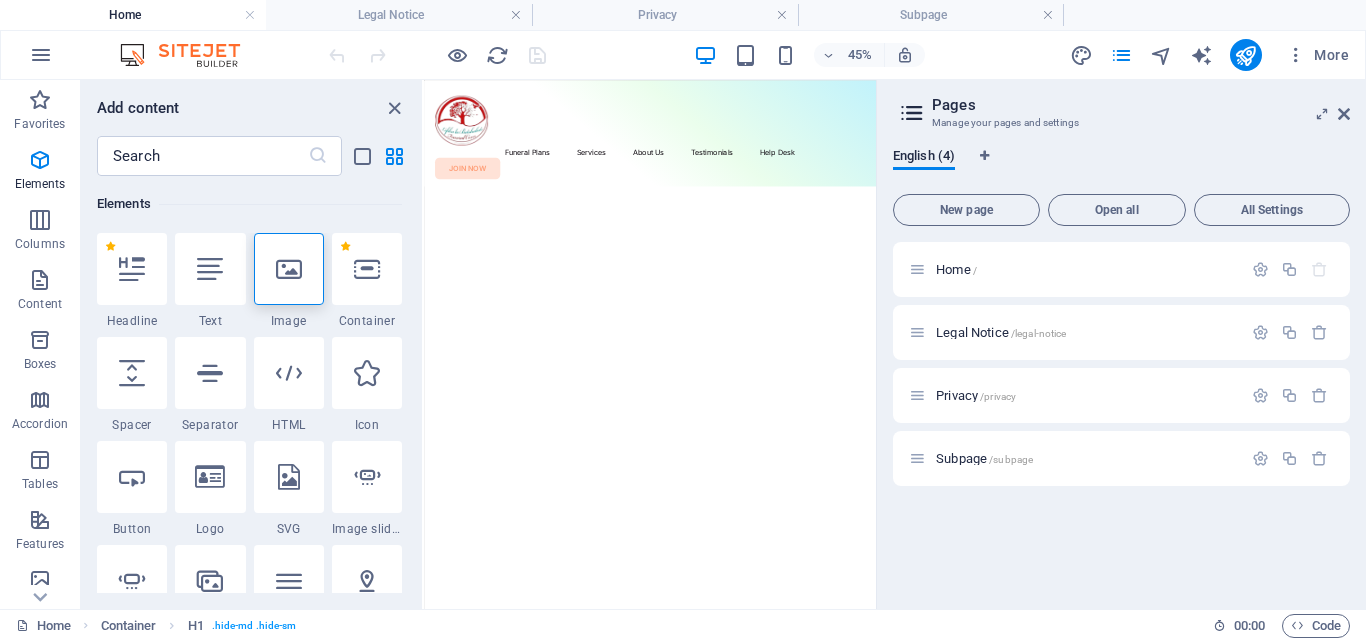 scroll, scrollTop: 0, scrollLeft: 0, axis: both 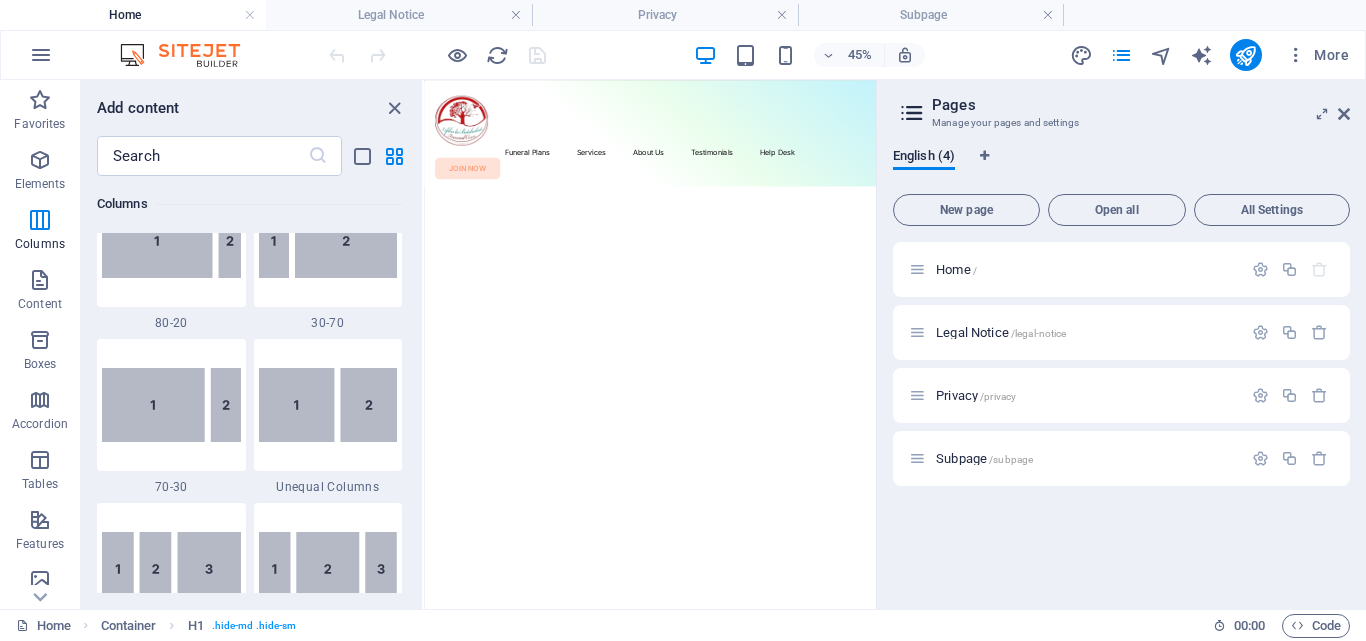 click on "Skip to main content
Funeral Plans Services About Us Testimonials Help Desk JOIN NOW" at bounding box center [926, 198] 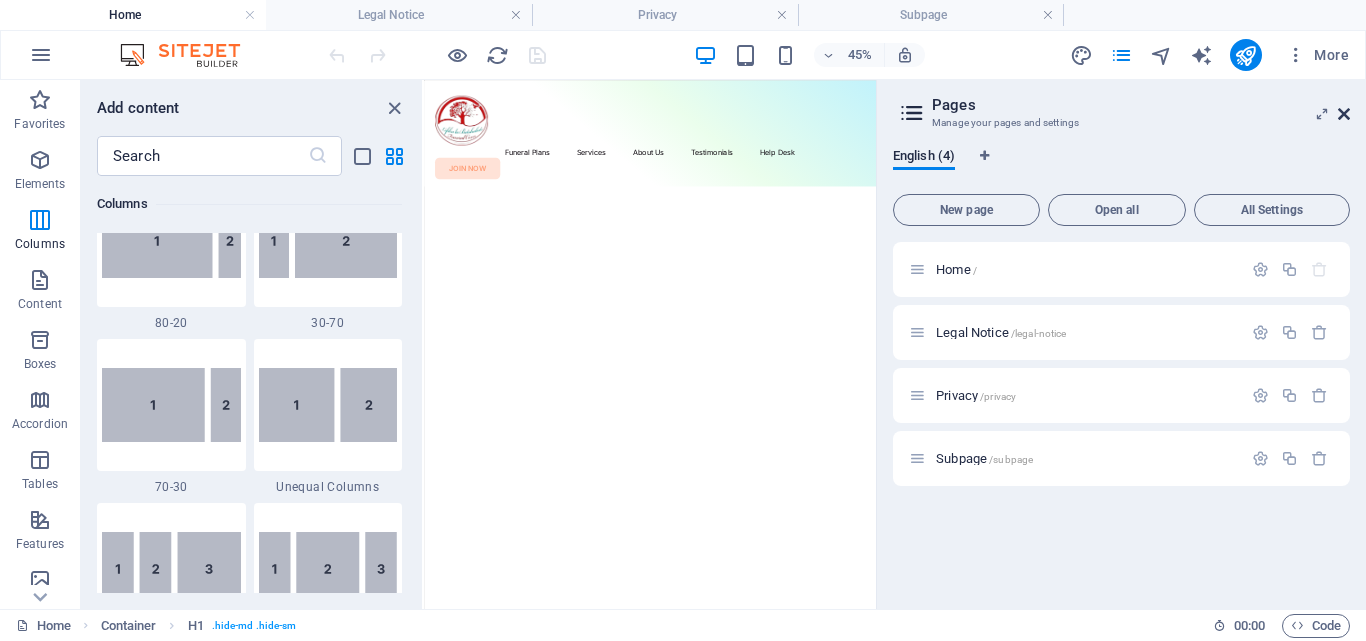 click at bounding box center [1344, 114] 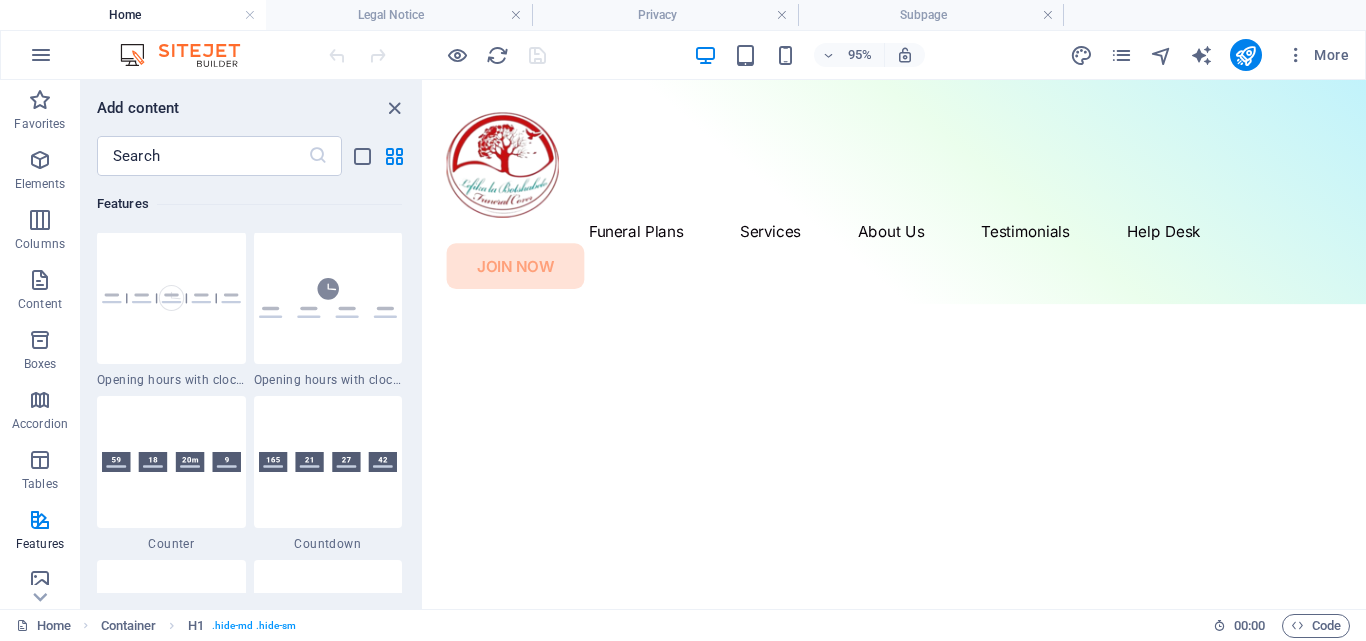 scroll, scrollTop: 8758, scrollLeft: 0, axis: vertical 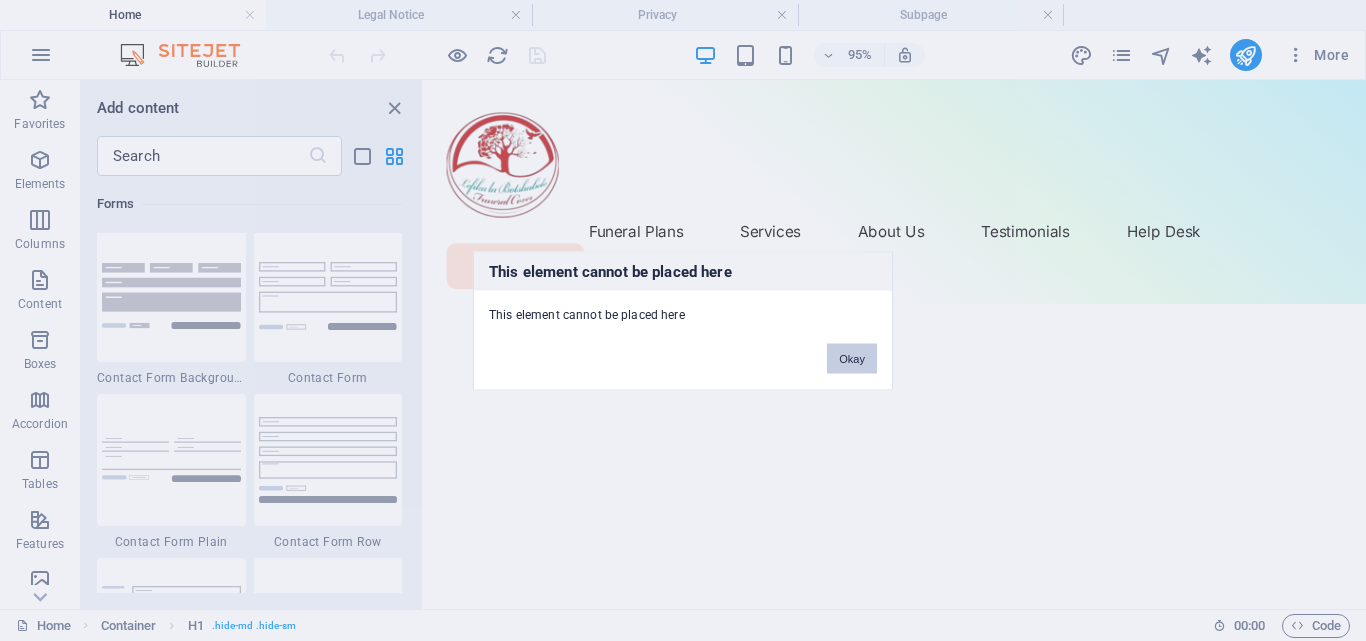 click on "Okay" at bounding box center (852, 358) 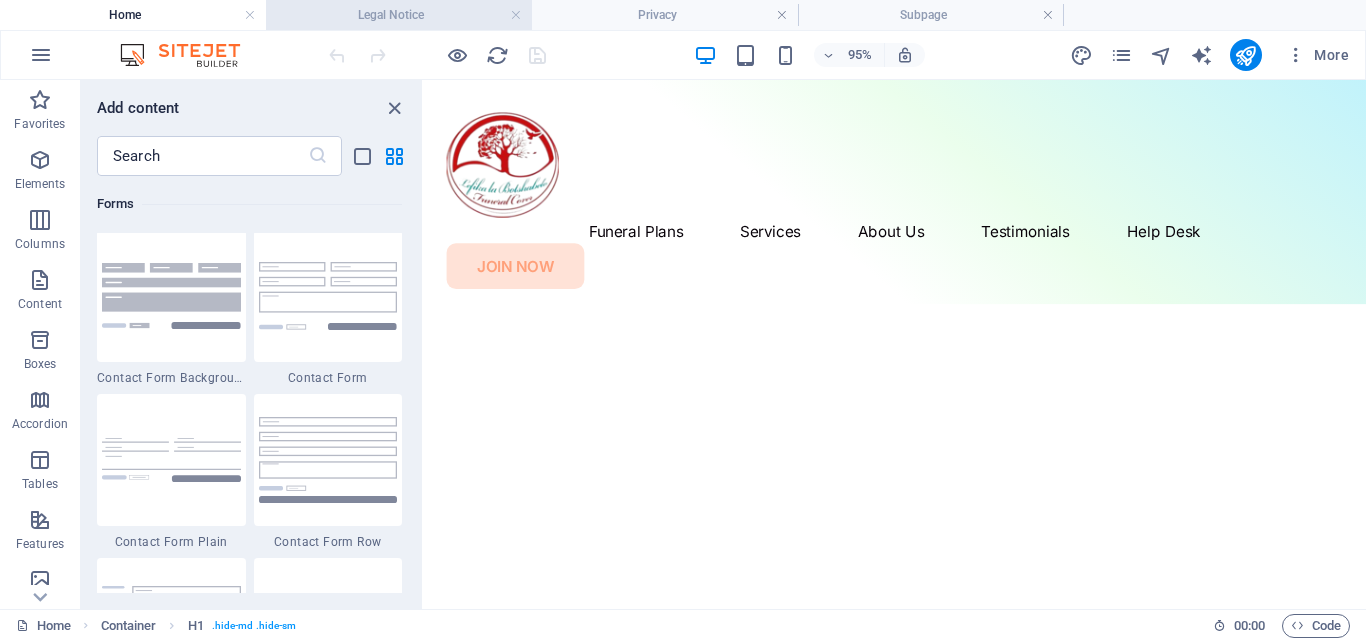click on "Legal Notice" at bounding box center [399, 15] 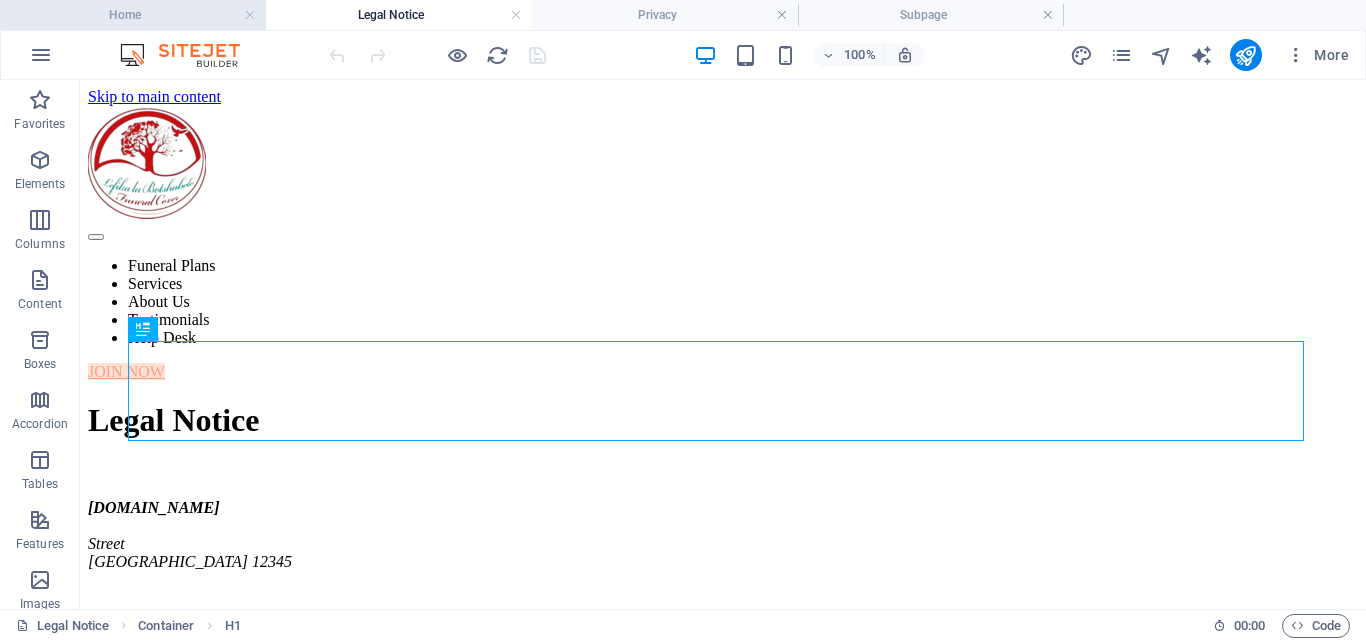 click on "Home" at bounding box center [133, 15] 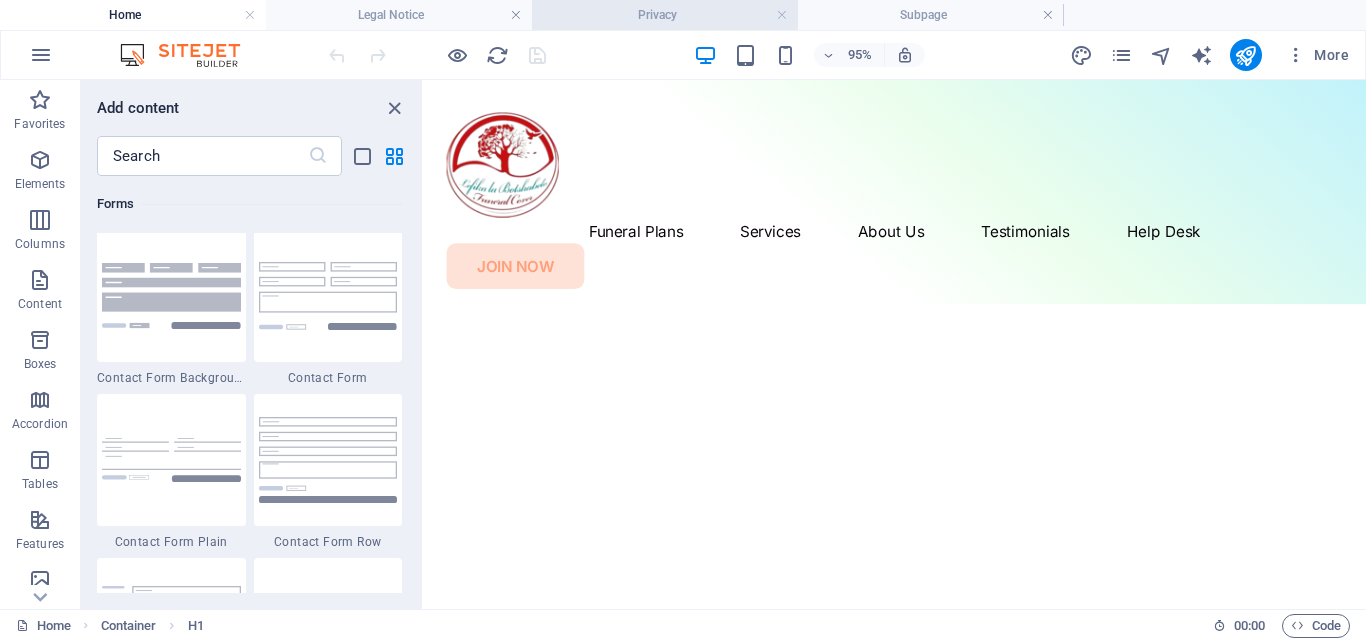 click on "Privacy" at bounding box center [665, 15] 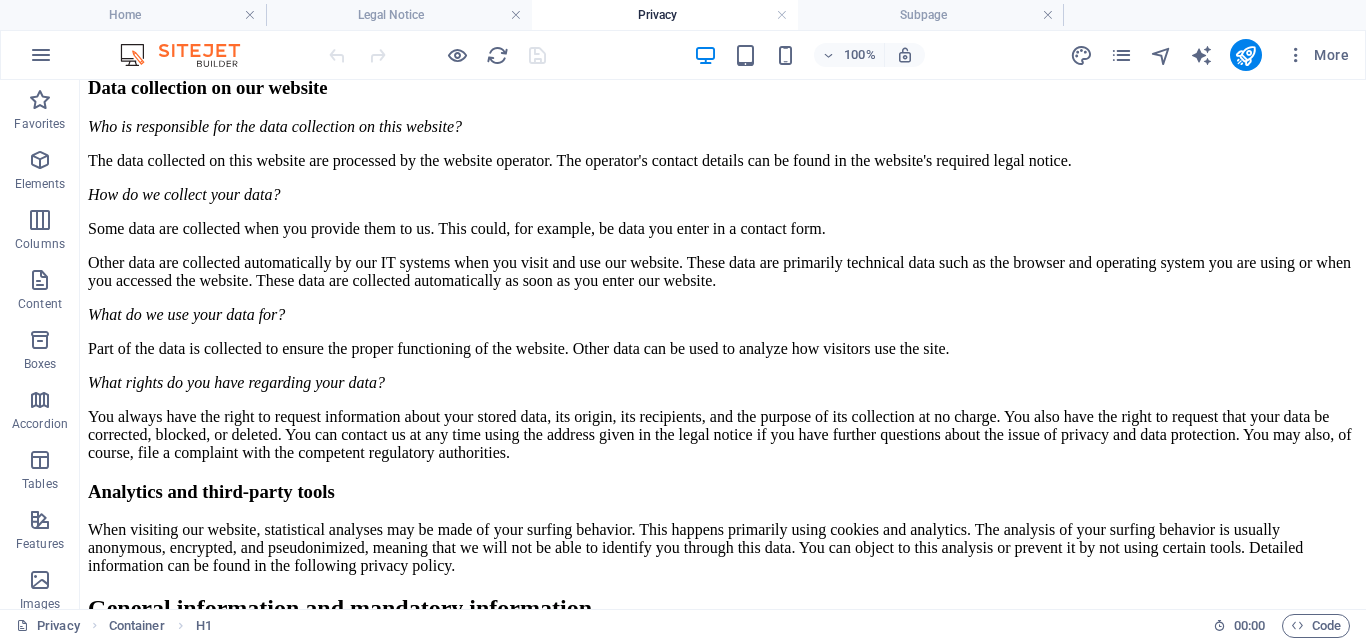 scroll, scrollTop: 0, scrollLeft: 0, axis: both 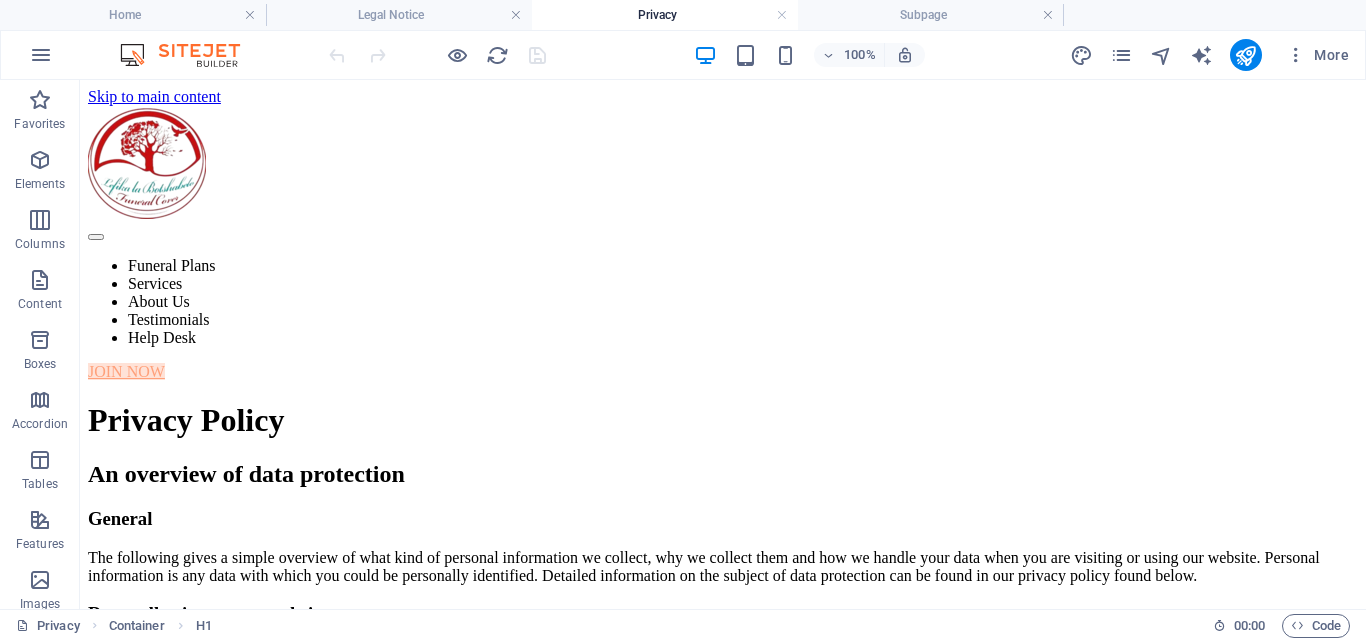 drag, startPoint x: 1357, startPoint y: 123, endPoint x: 1353, endPoint y: 155, distance: 32.24903 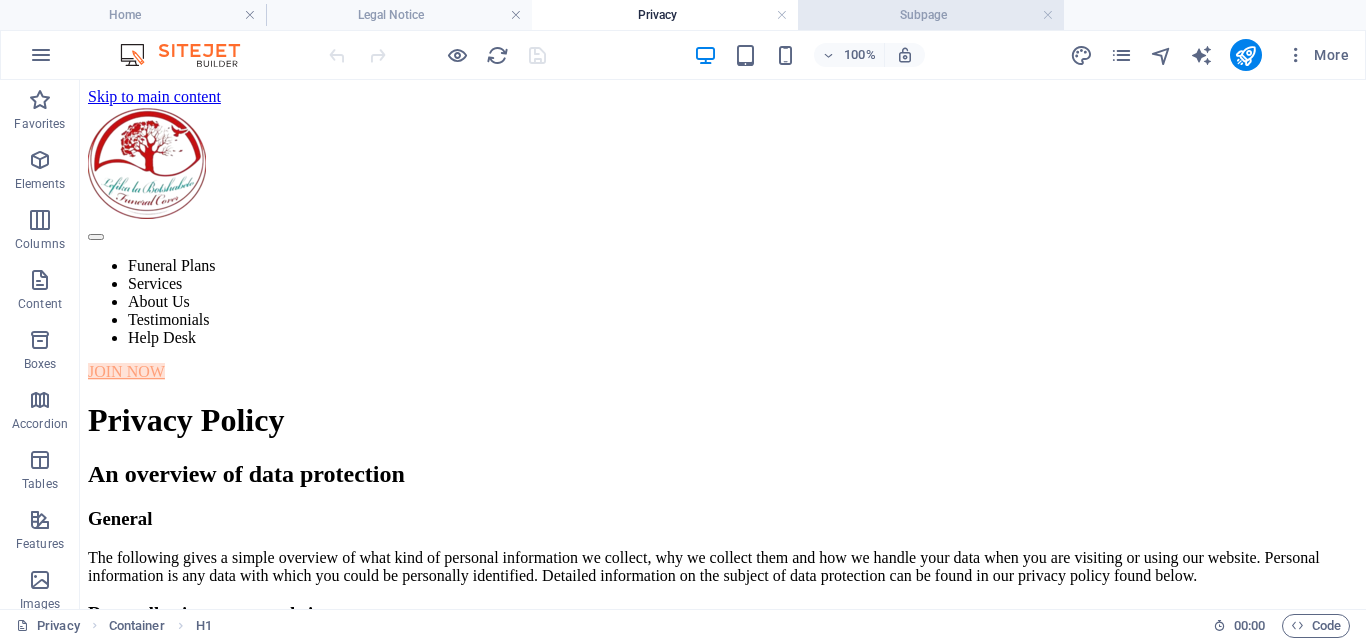 click on "Subpage" at bounding box center [931, 15] 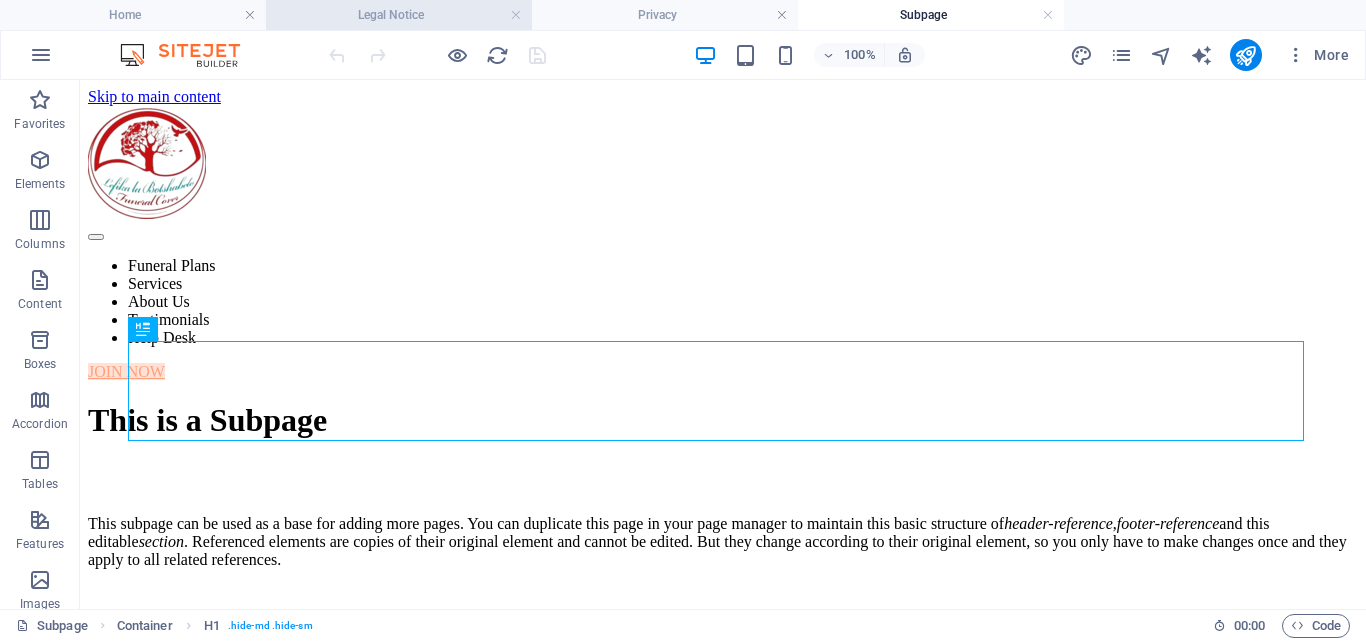 click on "Legal Notice" at bounding box center [399, 15] 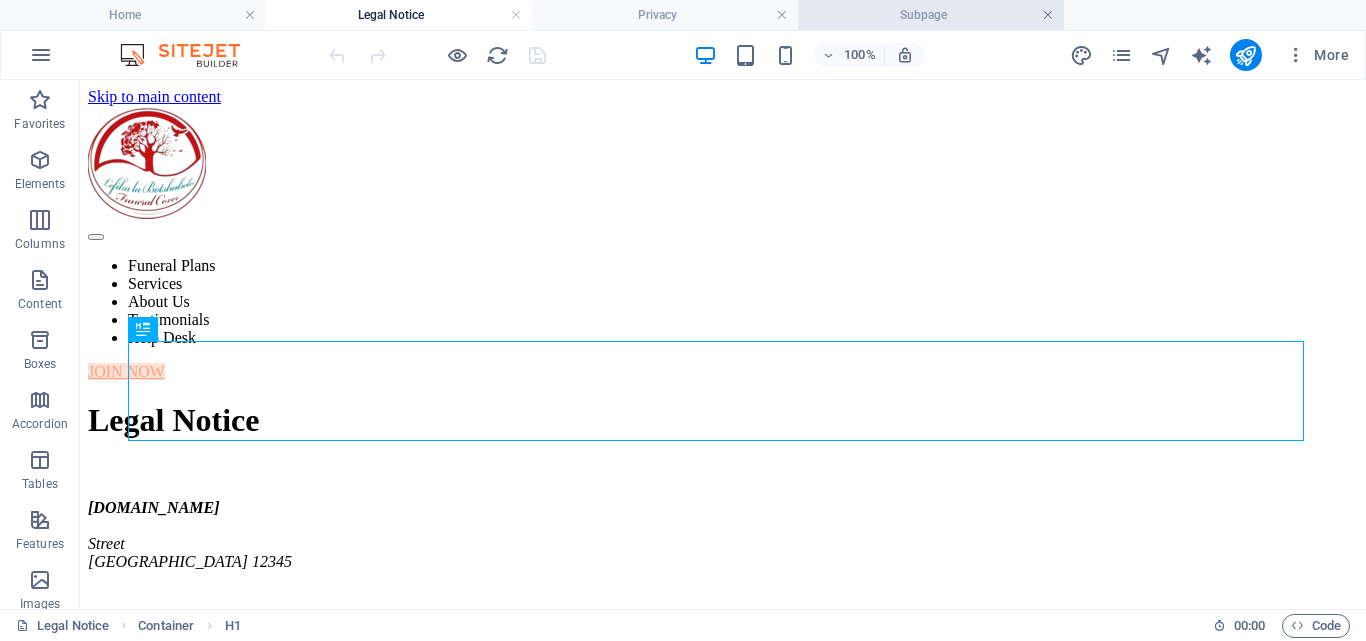 click at bounding box center (1048, 15) 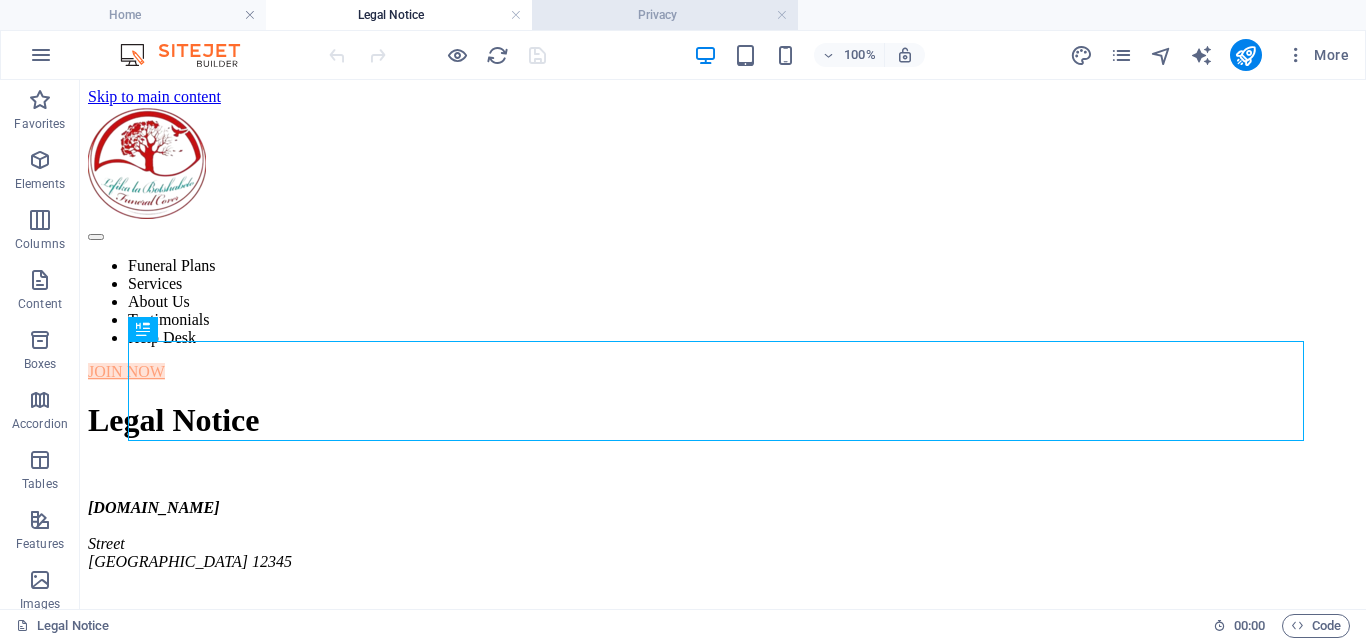 click on "Privacy" at bounding box center (665, 15) 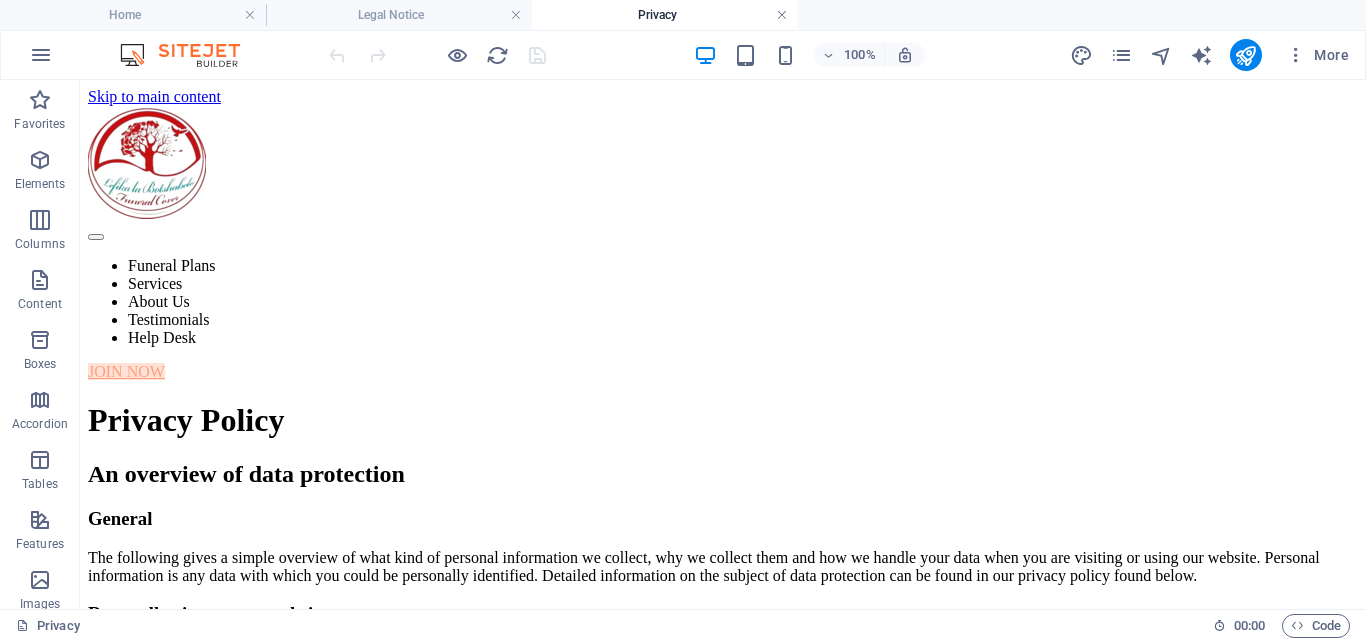 click at bounding box center (782, 15) 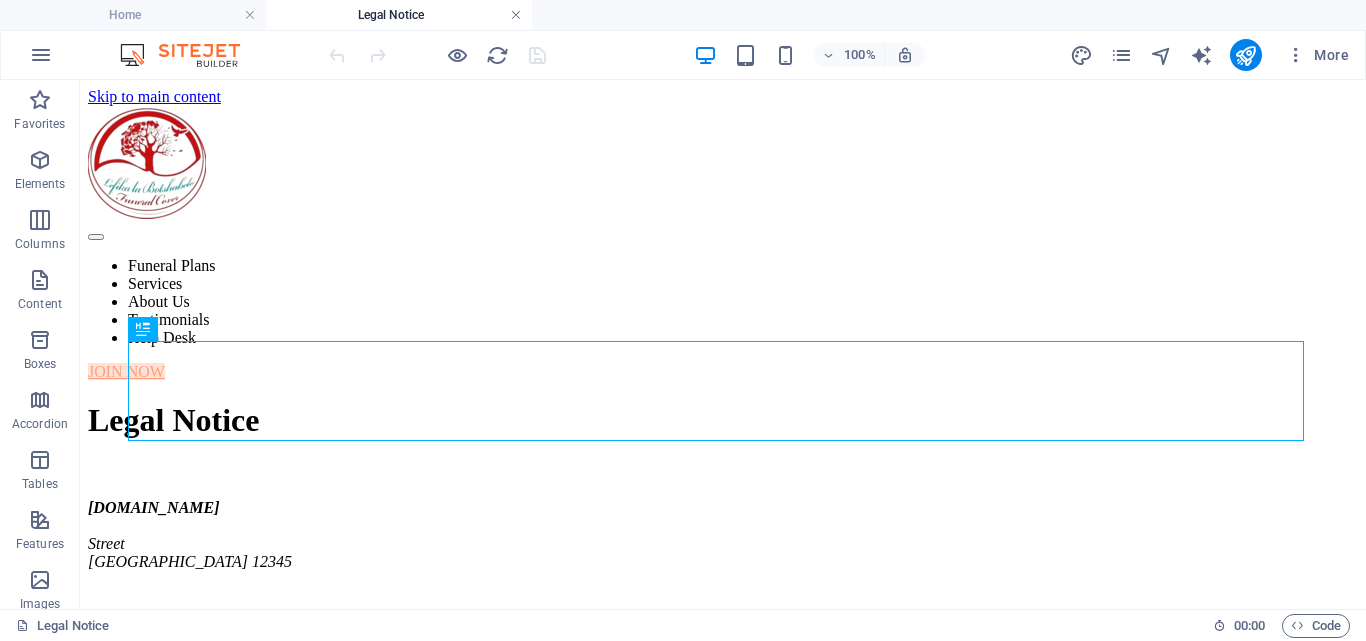 click at bounding box center (516, 15) 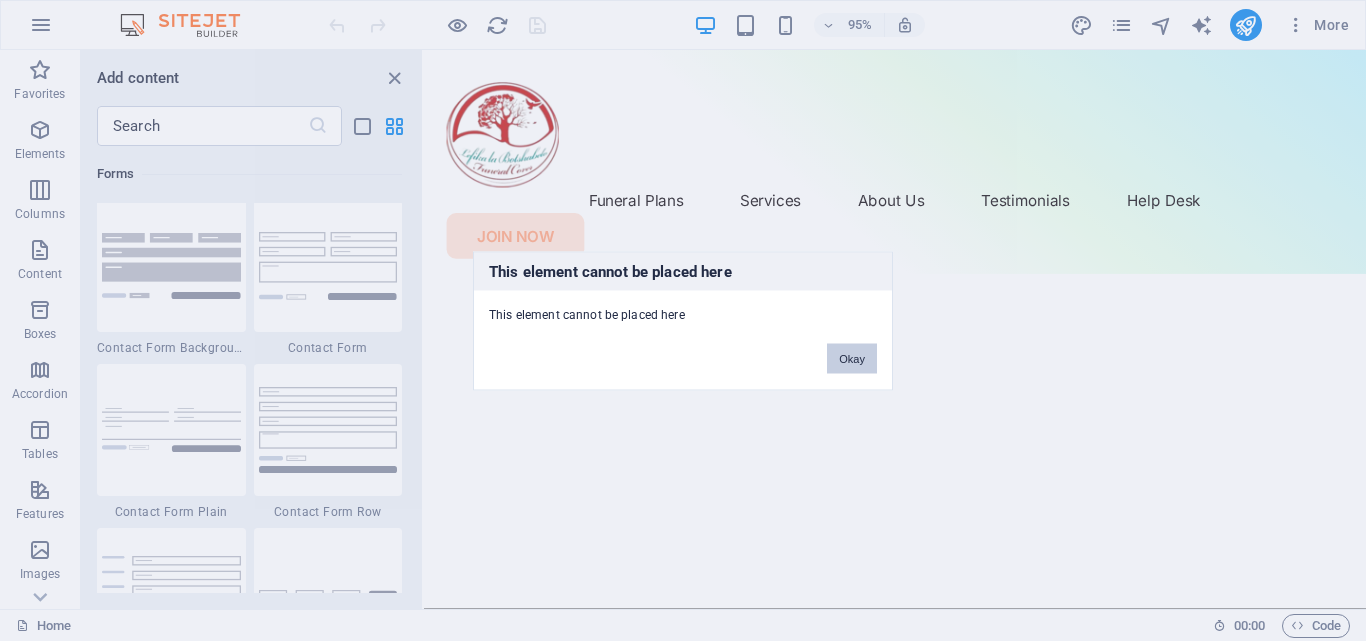 click on "Okay" at bounding box center [852, 358] 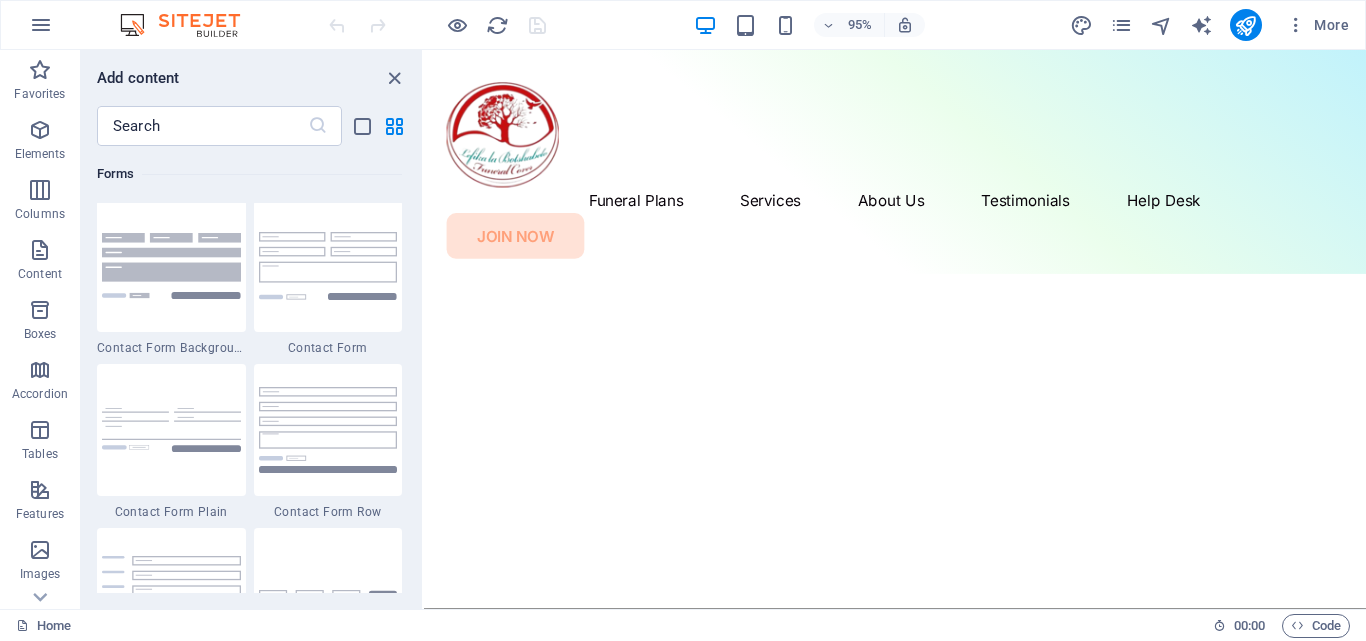 drag, startPoint x: 1285, startPoint y: 418, endPoint x: 797, endPoint y: 301, distance: 501.82965 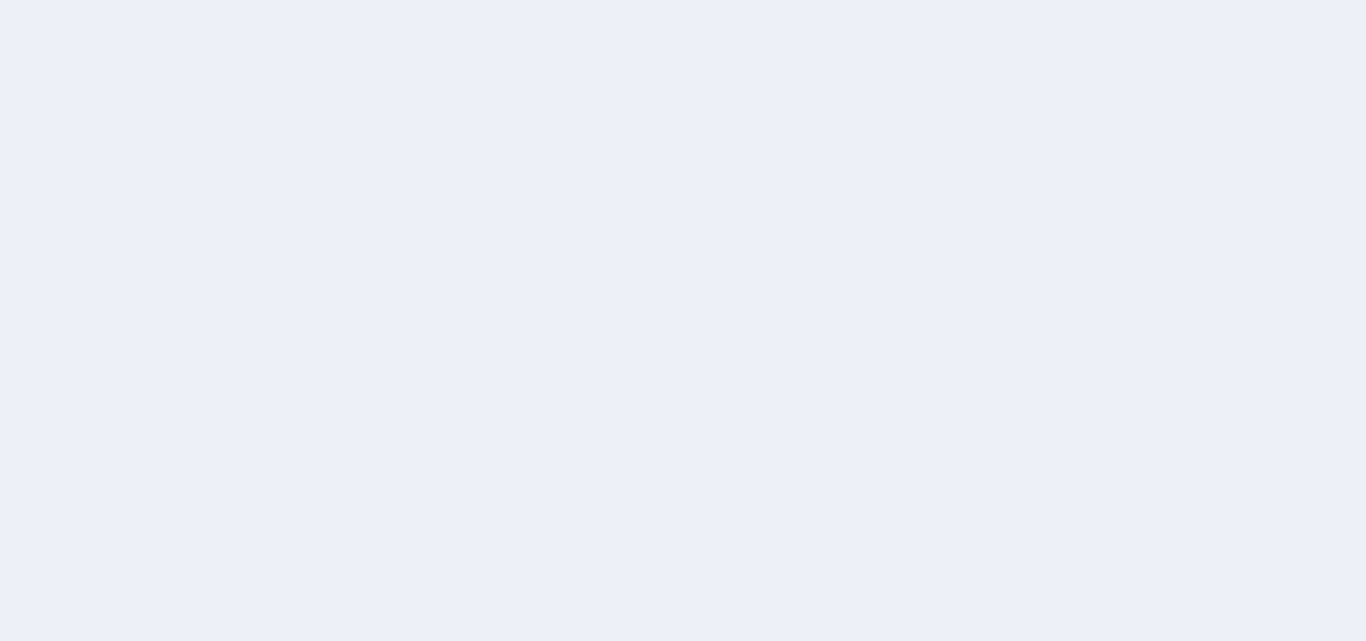 scroll, scrollTop: 0, scrollLeft: 0, axis: both 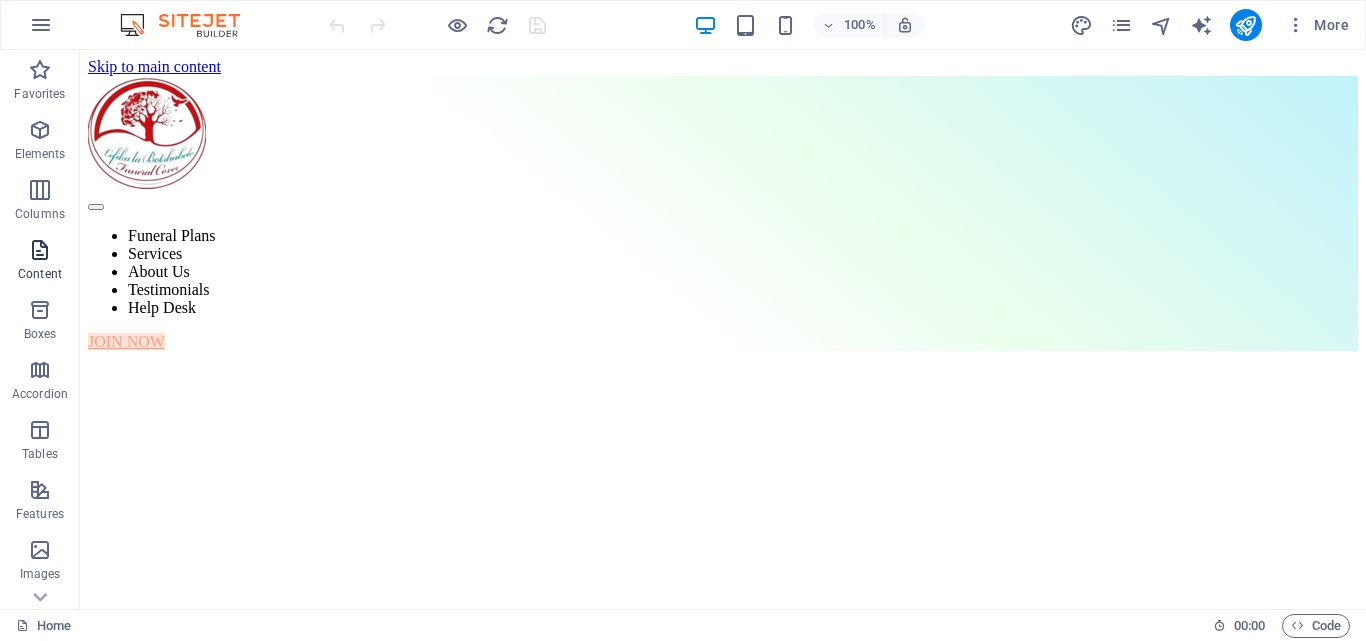 click at bounding box center [40, 250] 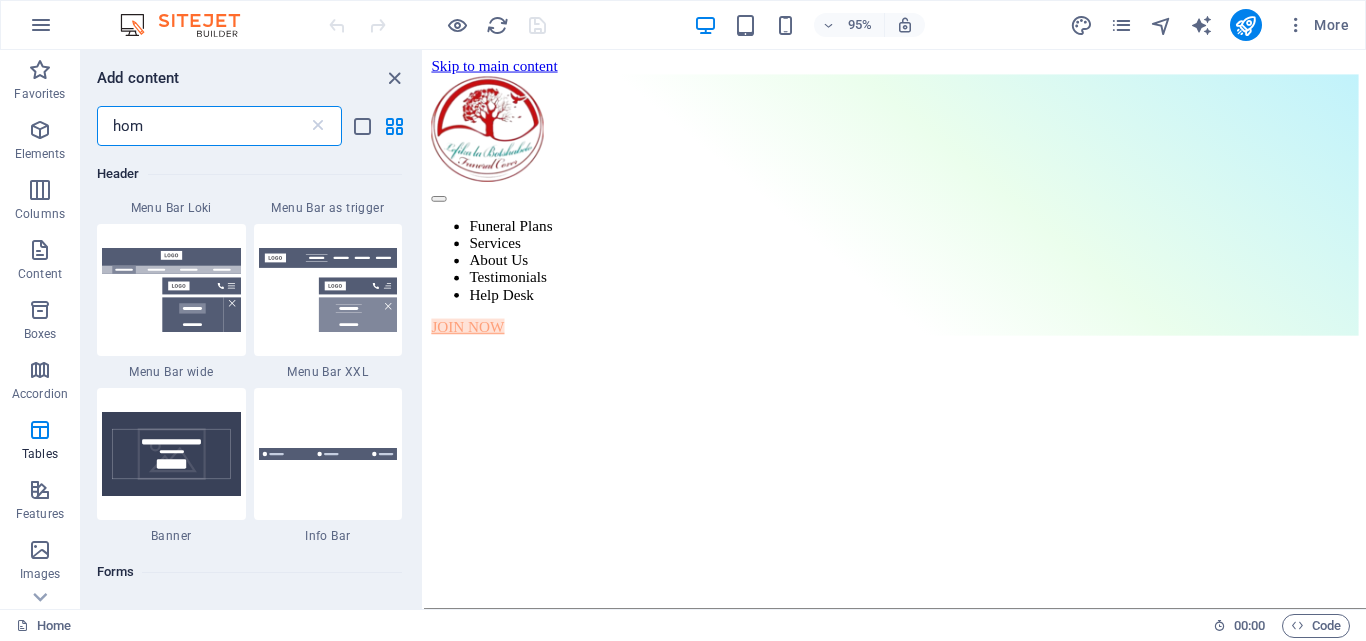 scroll, scrollTop: 0, scrollLeft: 0, axis: both 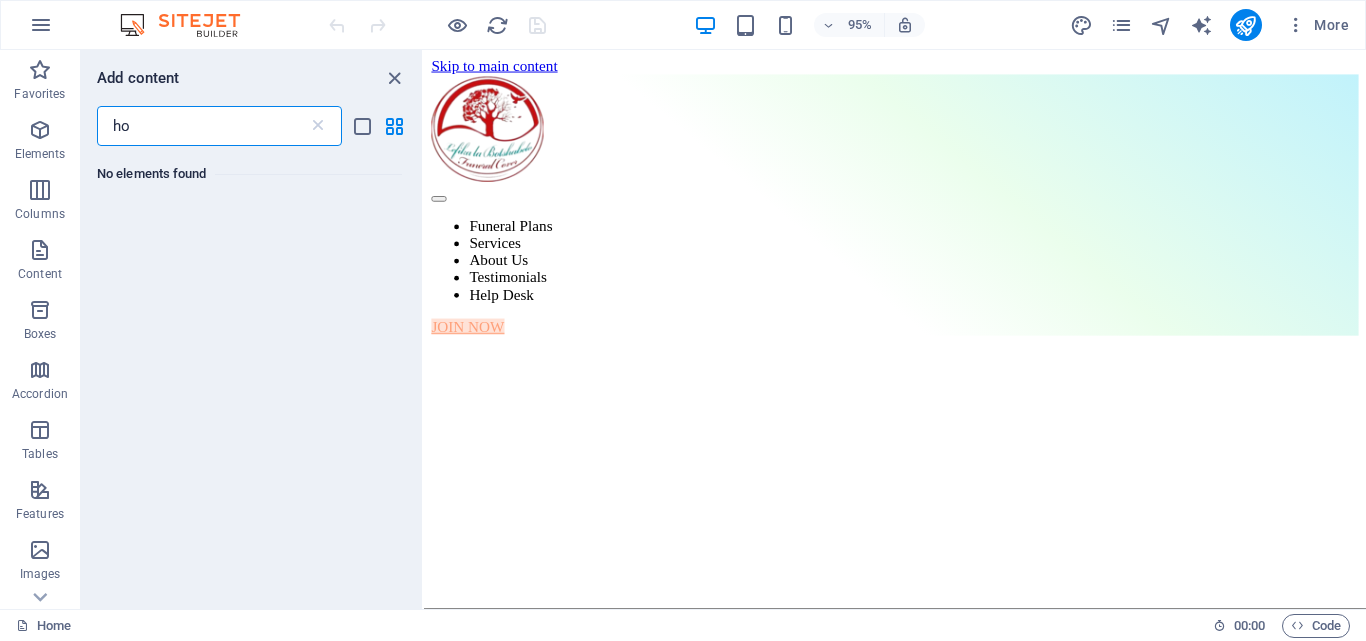 type on "h" 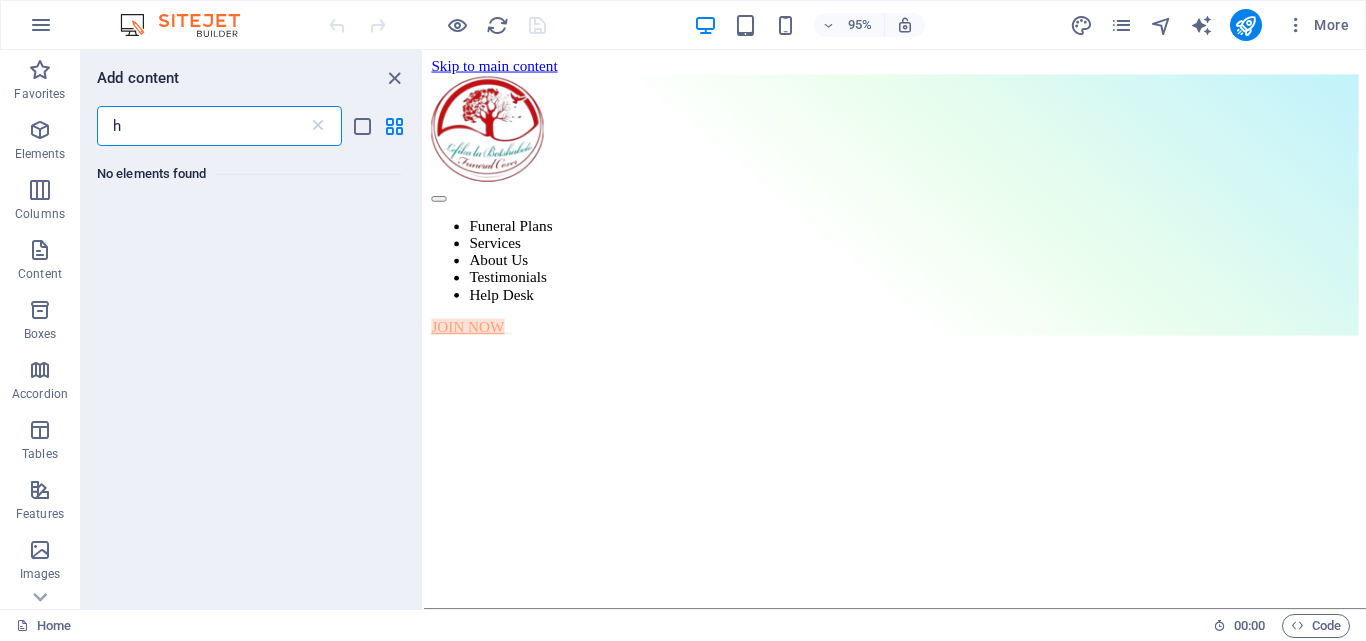 type 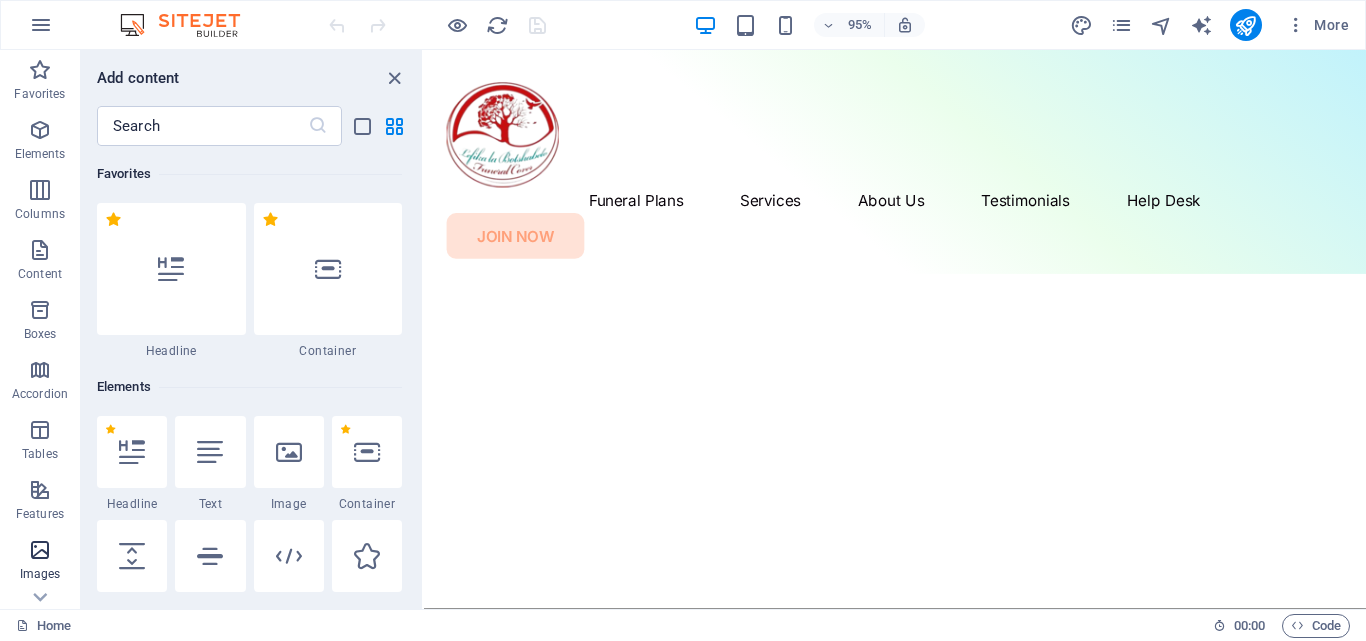 click at bounding box center (40, 550) 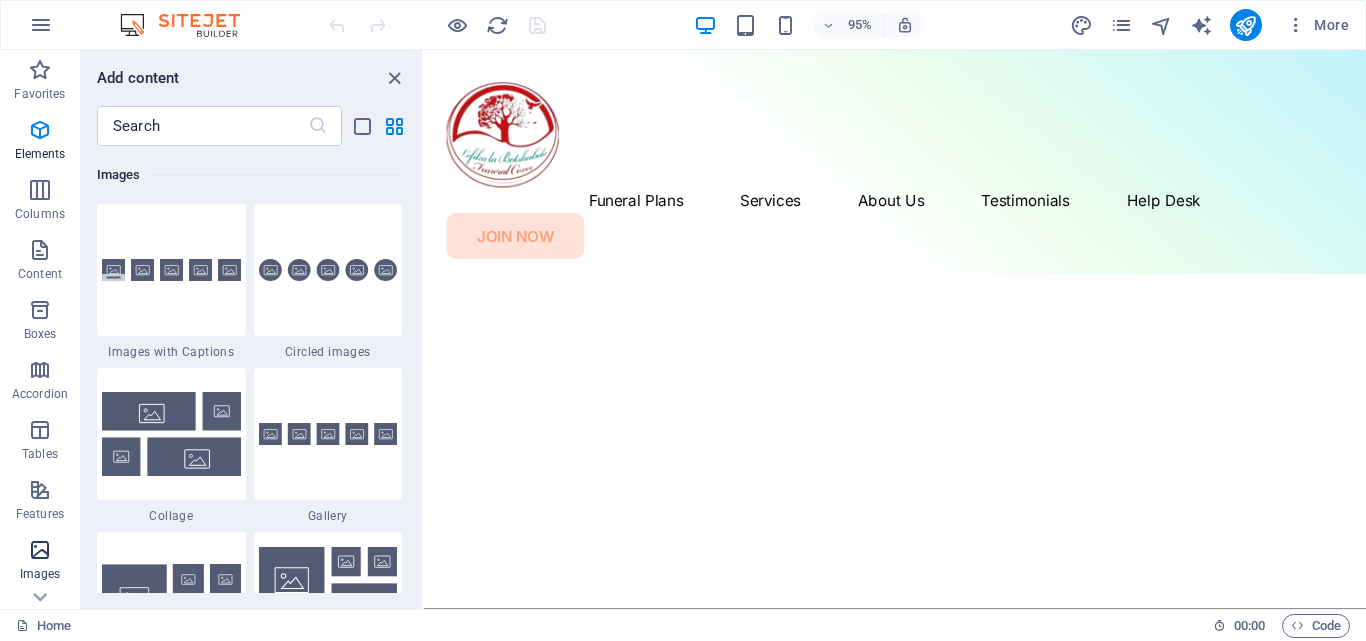 scroll, scrollTop: 9976, scrollLeft: 0, axis: vertical 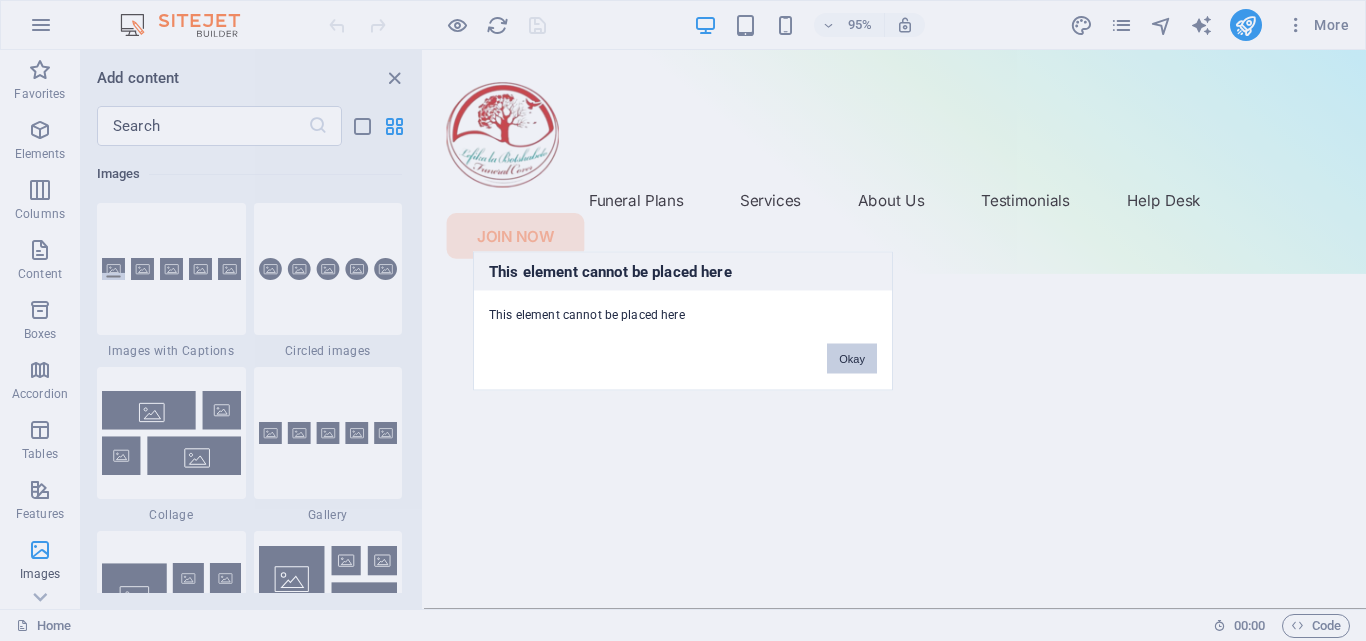 click on "Okay" at bounding box center [852, 358] 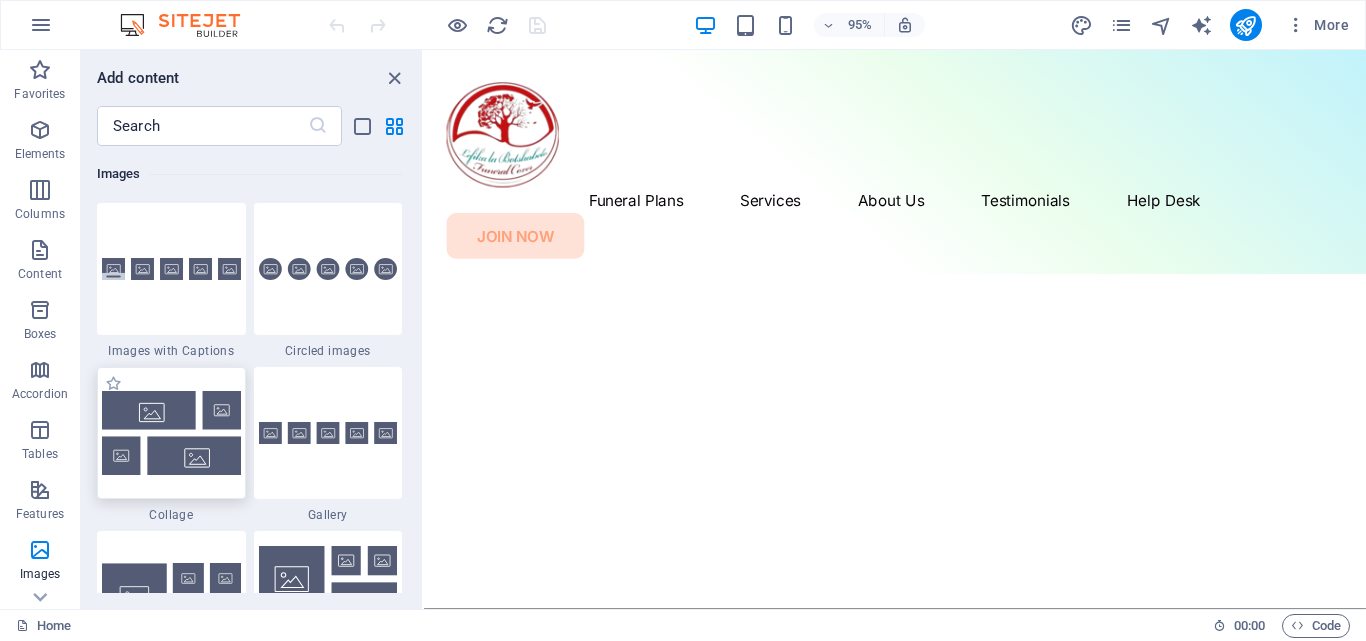 click at bounding box center (171, 432) 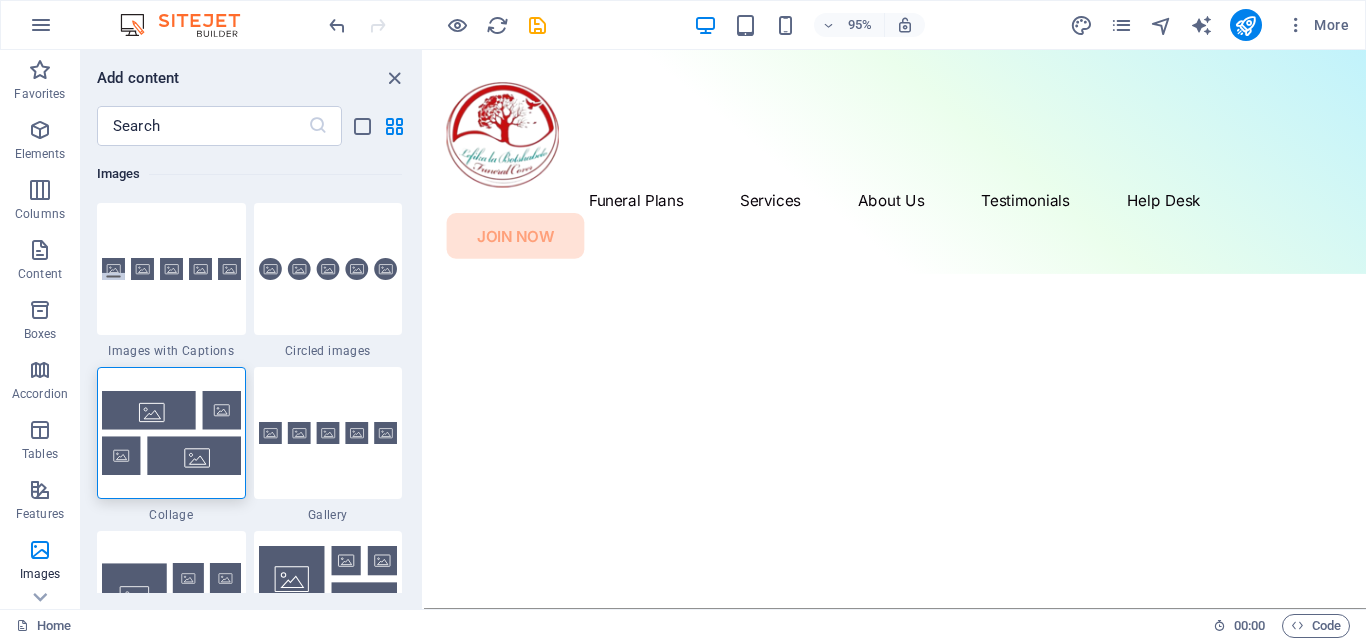 click on "Skip to main content
Funeral Plans Services About Us Testimonials Help Desk JOIN NOW" at bounding box center [920, 168] 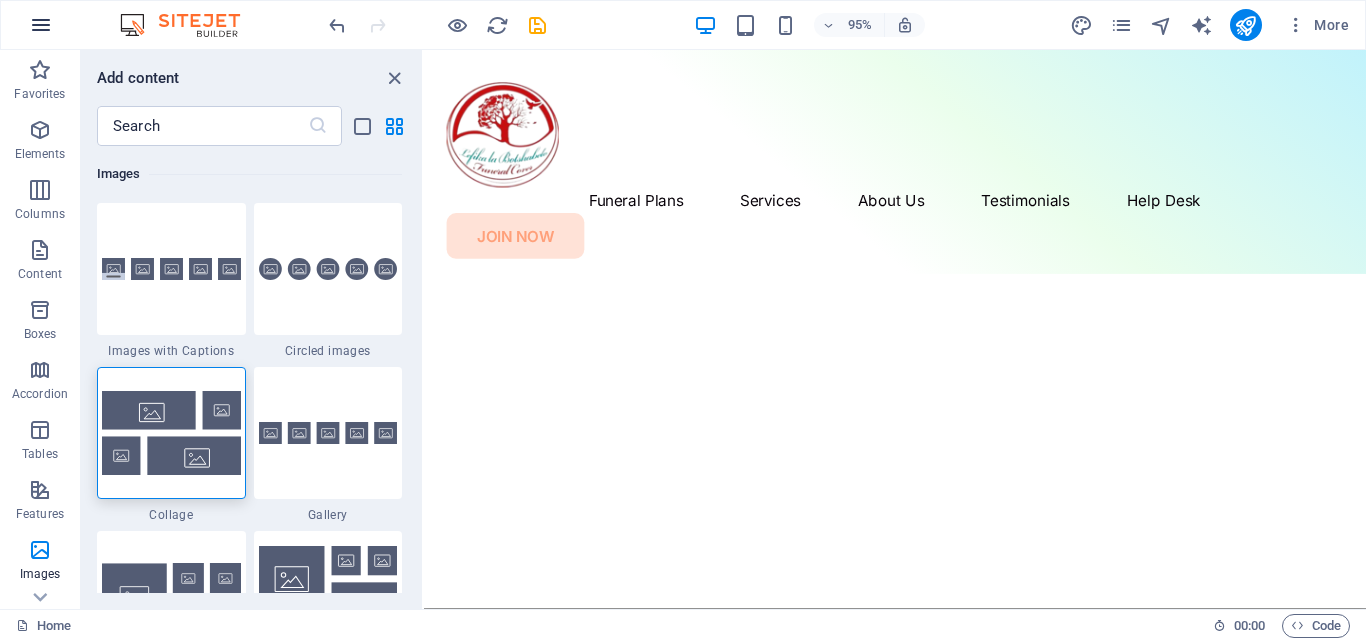 click at bounding box center (41, 25) 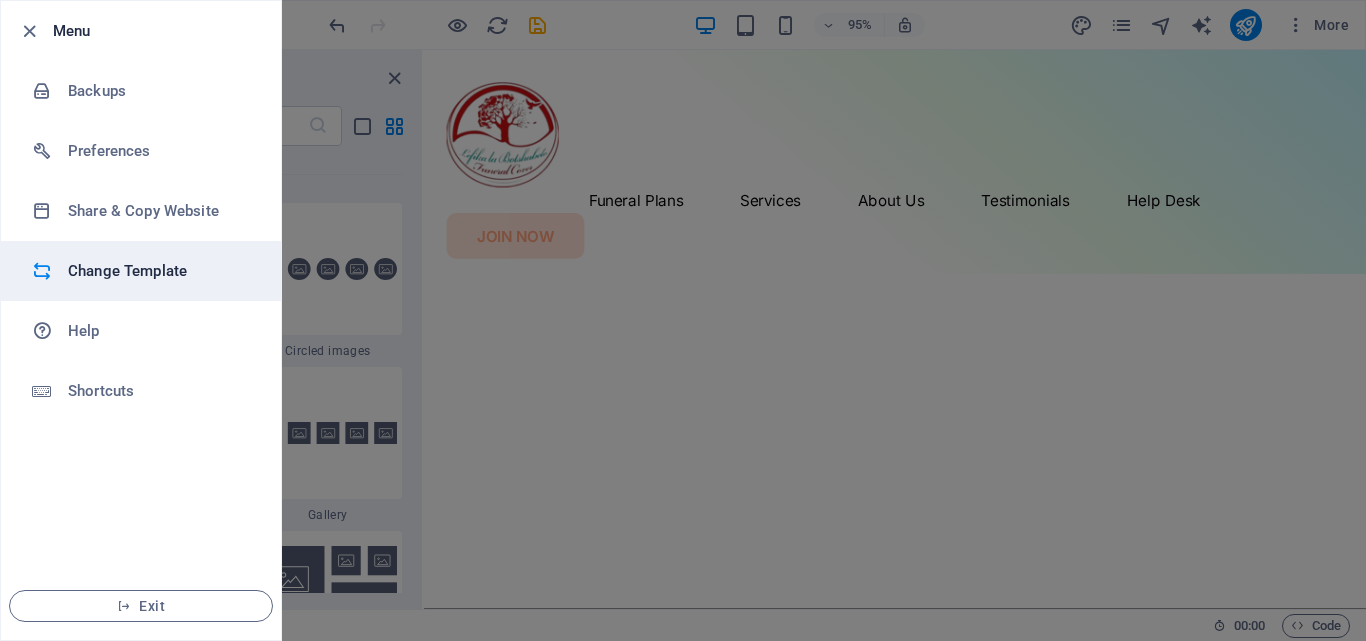 click on "Change Template" at bounding box center [160, 271] 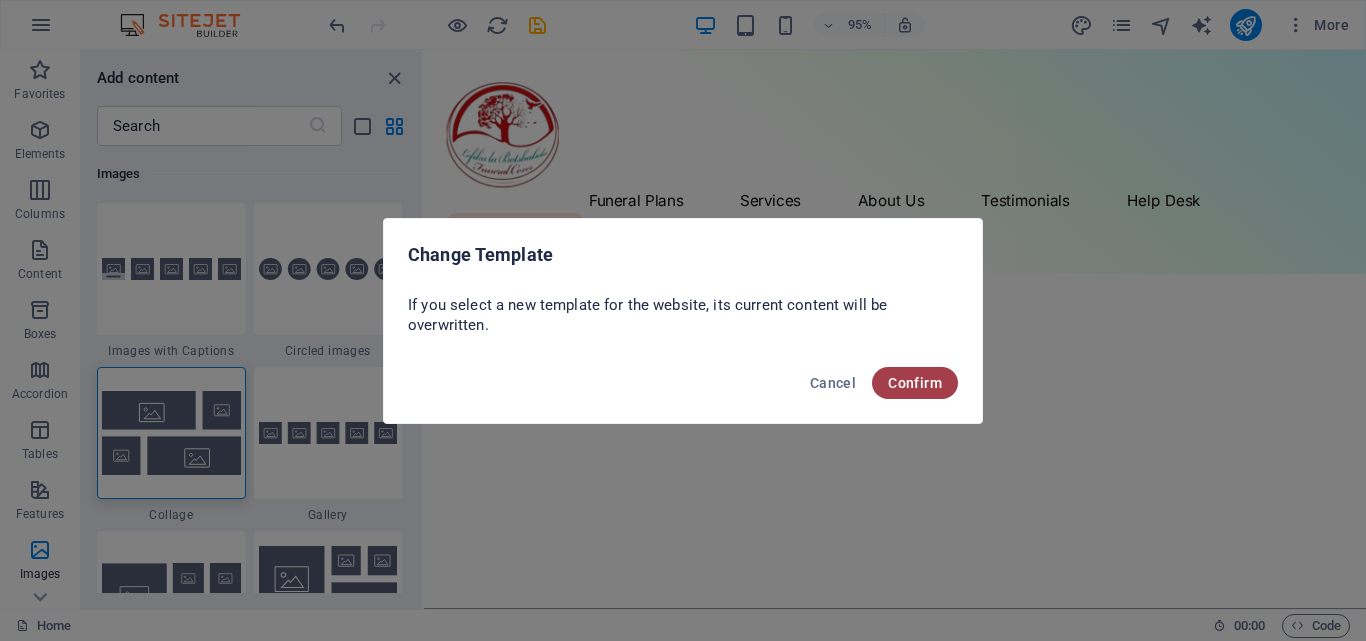 click on "Confirm" at bounding box center [915, 383] 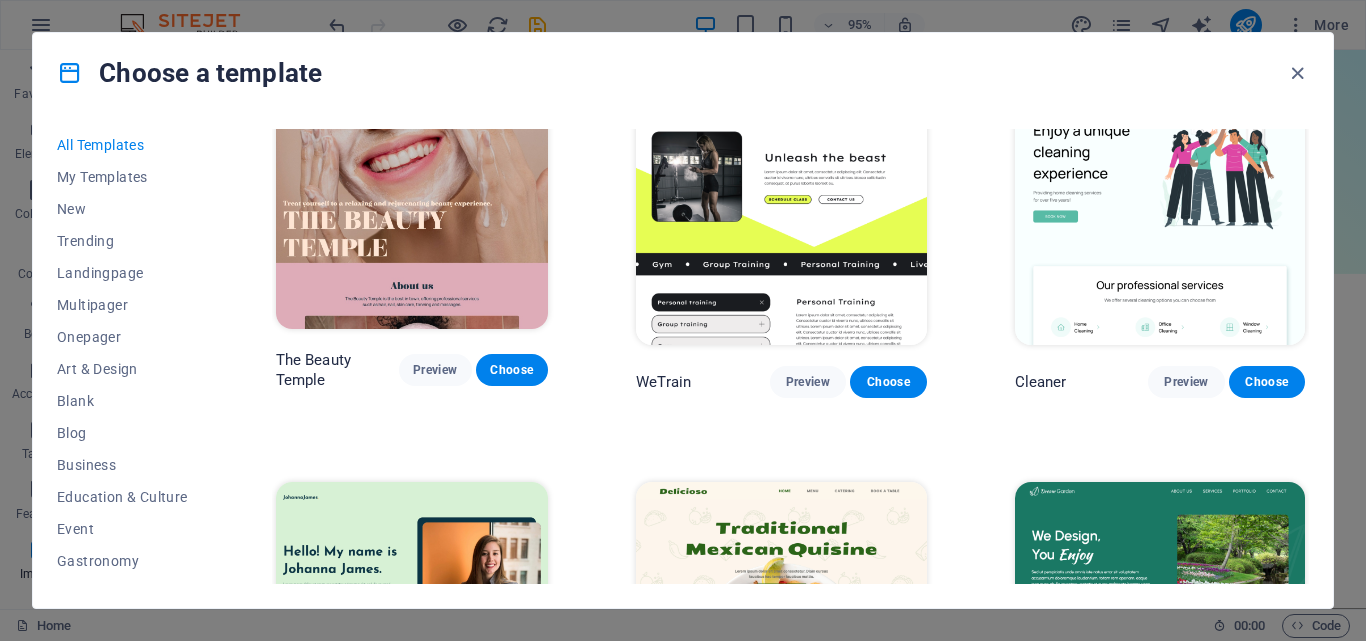 scroll, scrollTop: 2175, scrollLeft: 0, axis: vertical 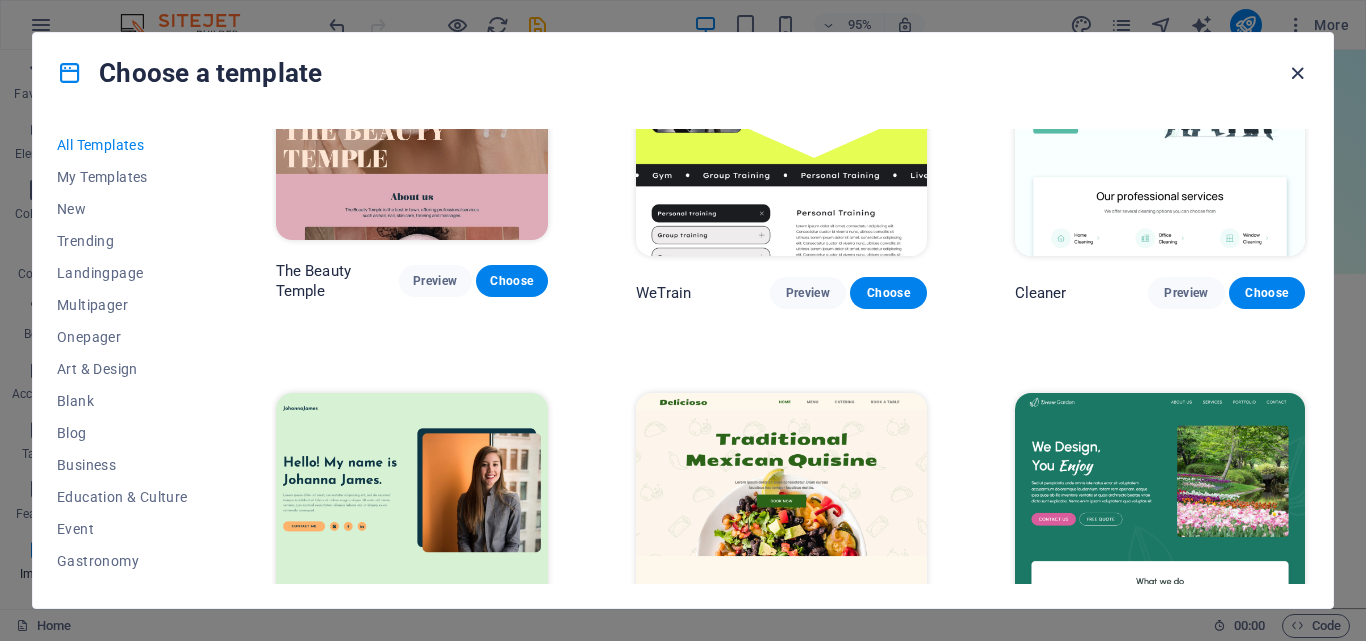 click at bounding box center (1297, 73) 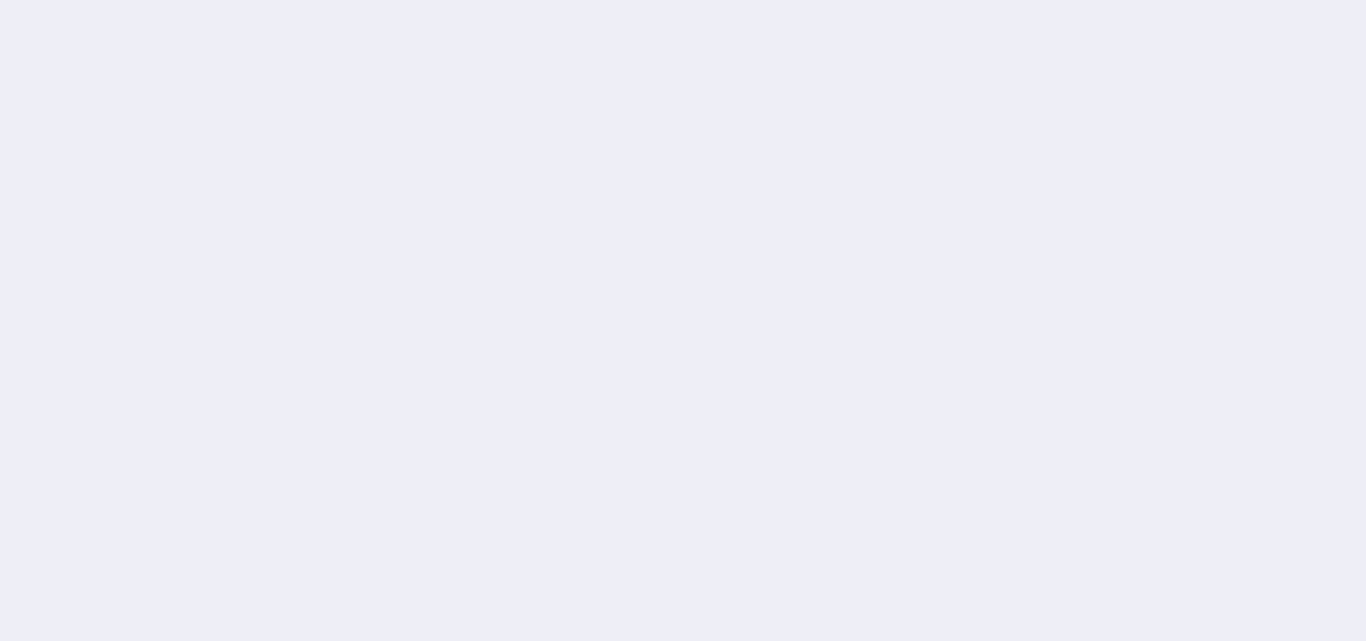 scroll, scrollTop: 0, scrollLeft: 0, axis: both 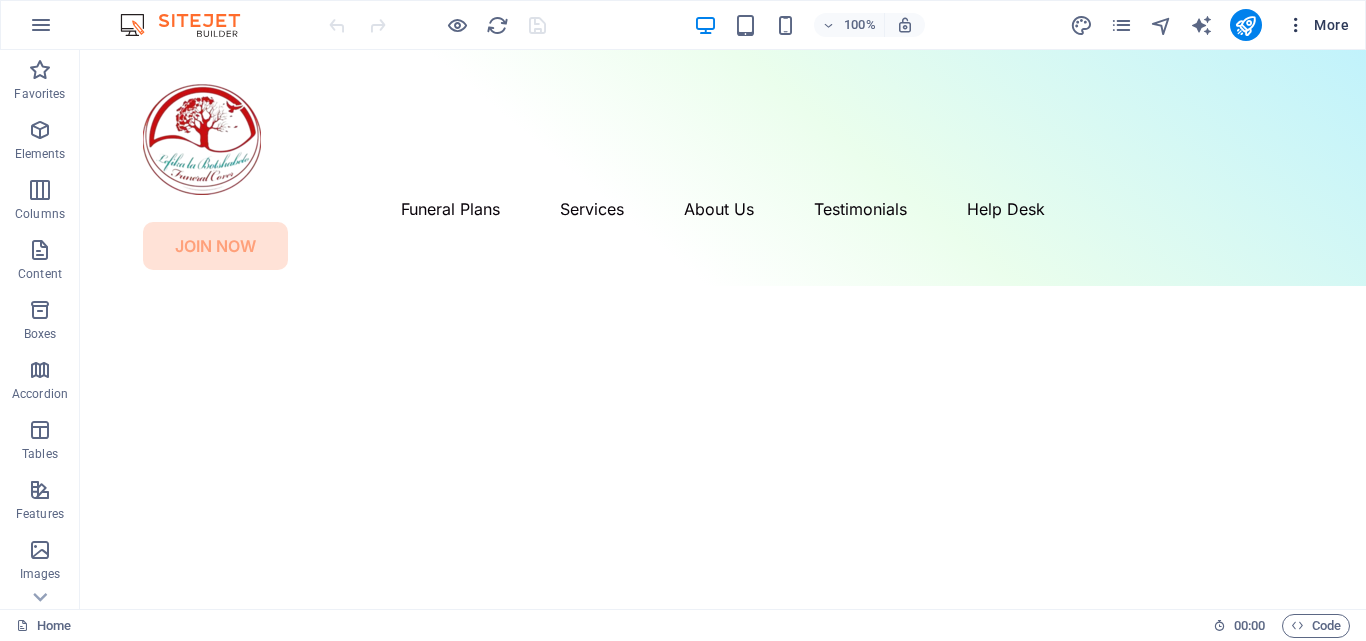 click at bounding box center (1296, 25) 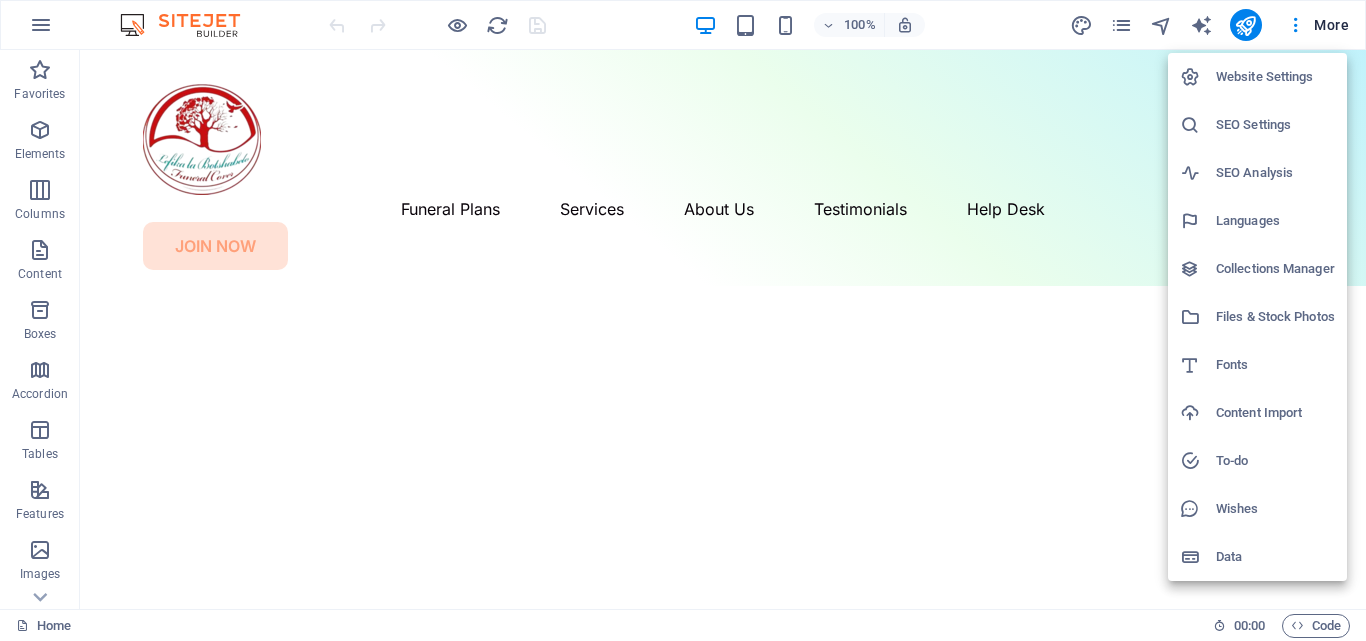 click on "Website Settings" at bounding box center [1275, 77] 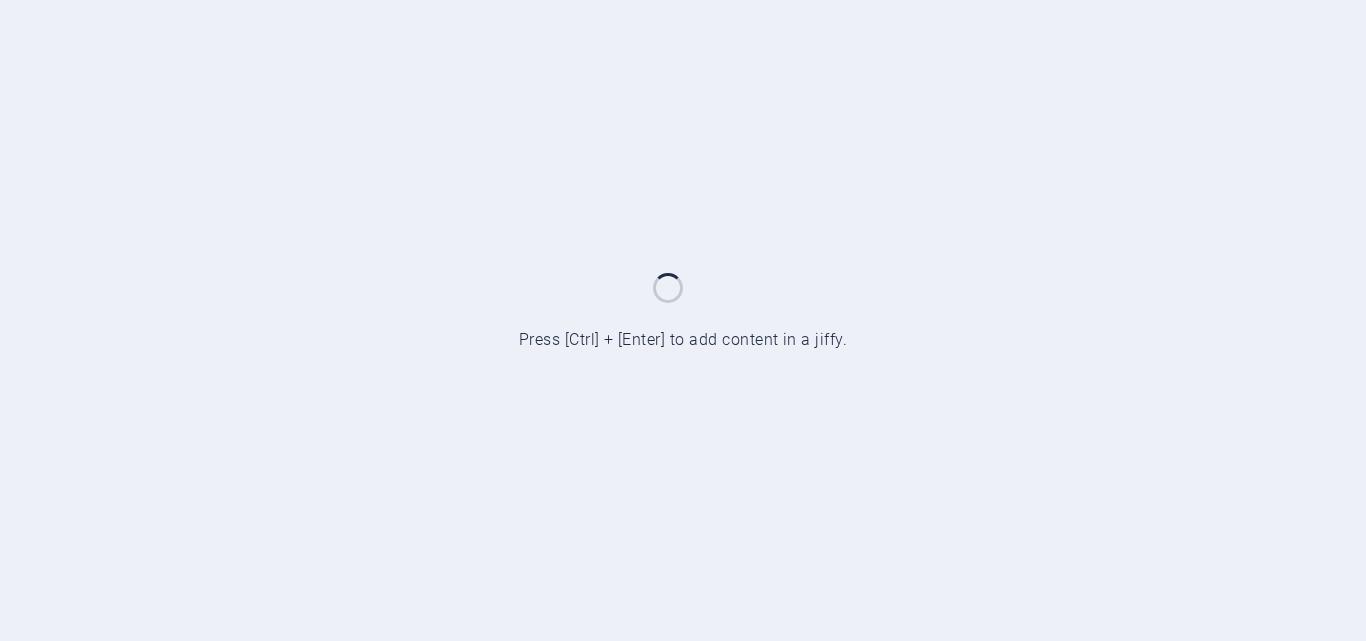 scroll, scrollTop: 0, scrollLeft: 0, axis: both 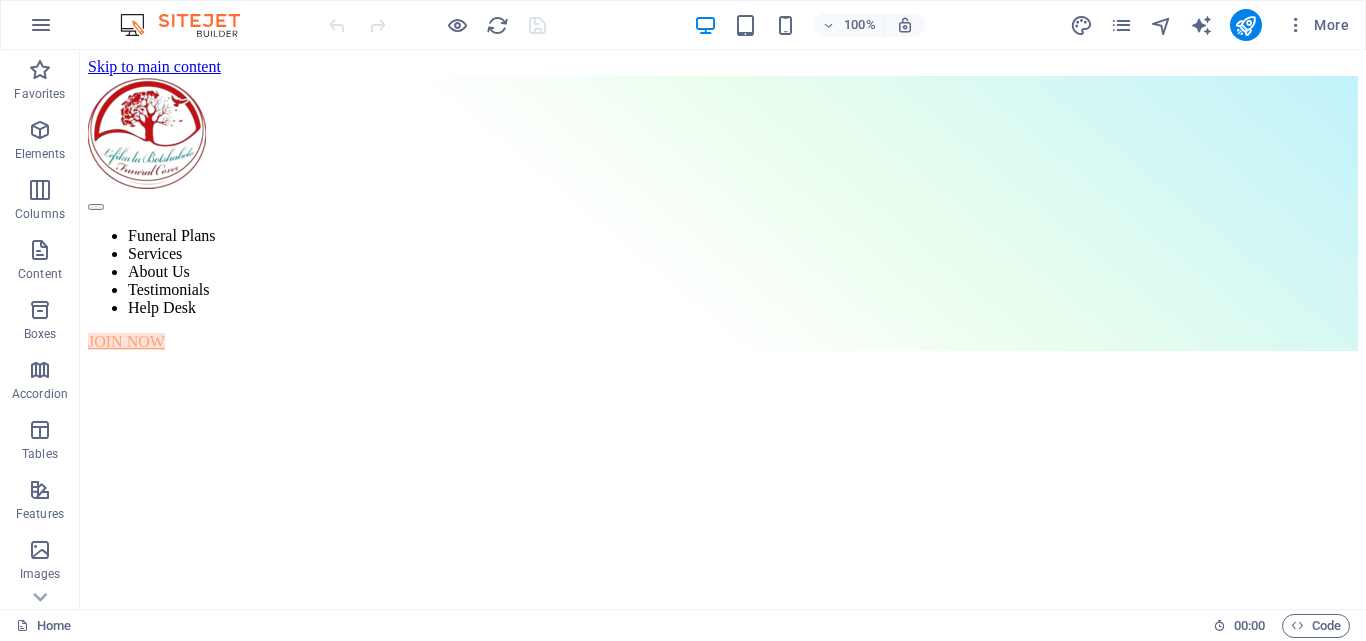 click at bounding box center [190, 25] 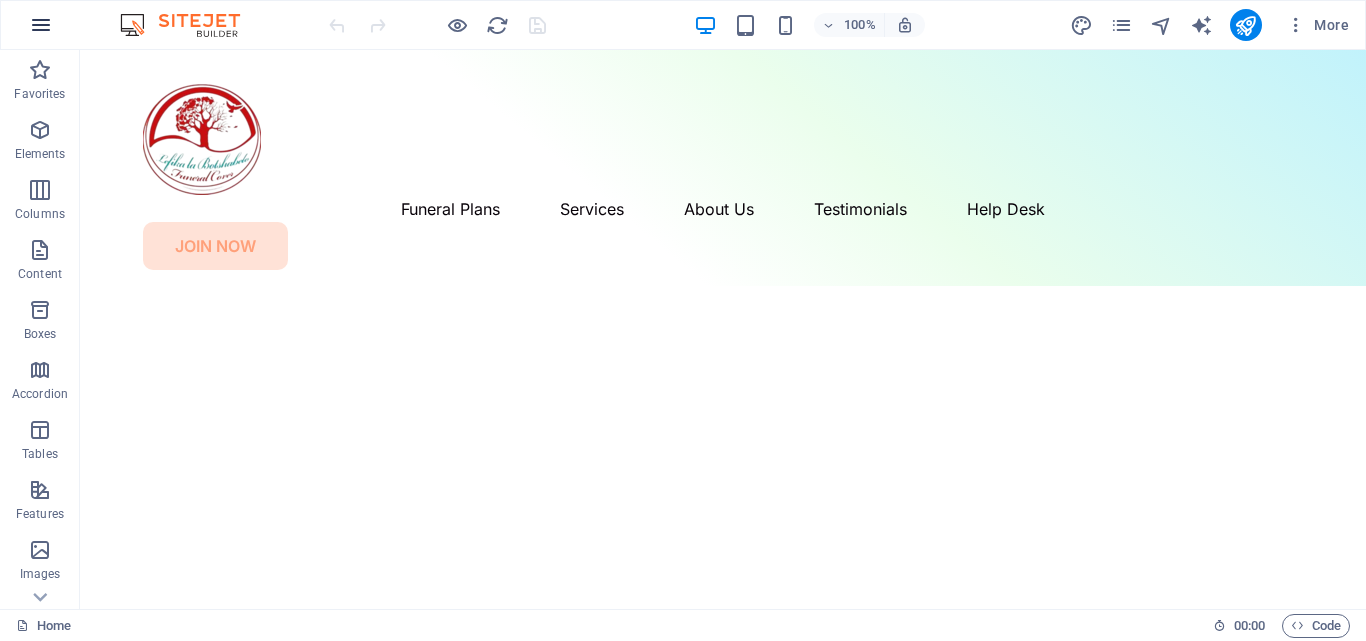 click at bounding box center (41, 25) 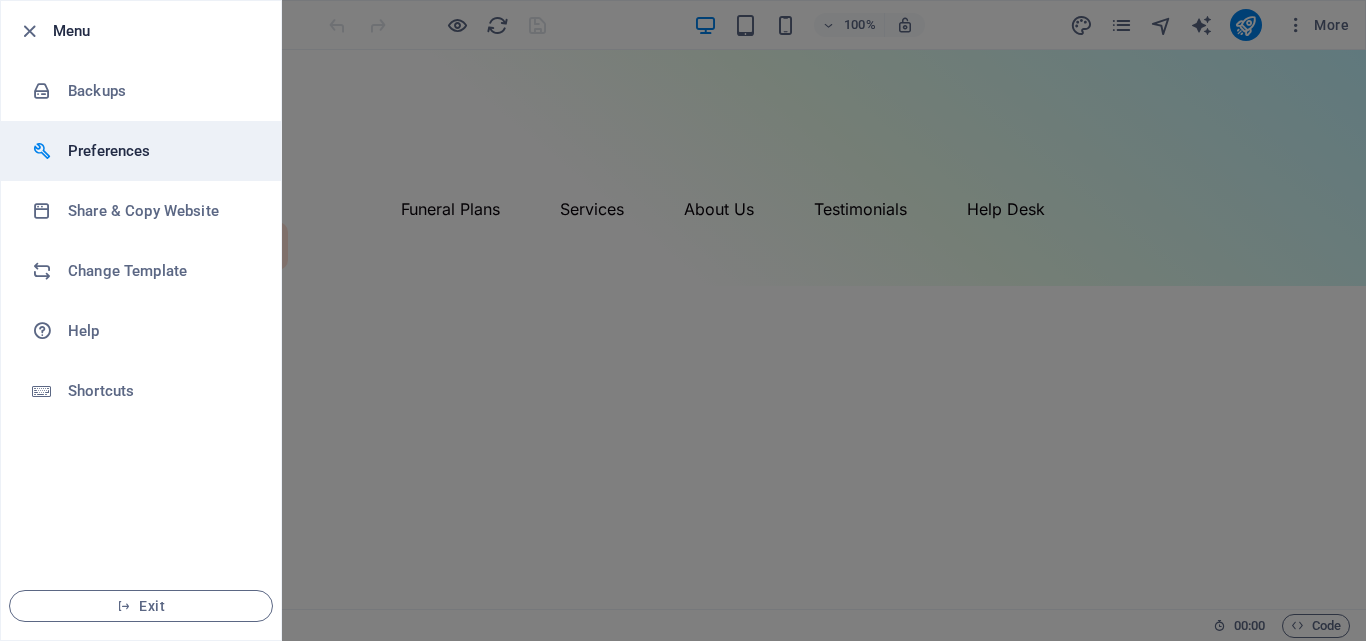 click on "Preferences" at bounding box center [160, 151] 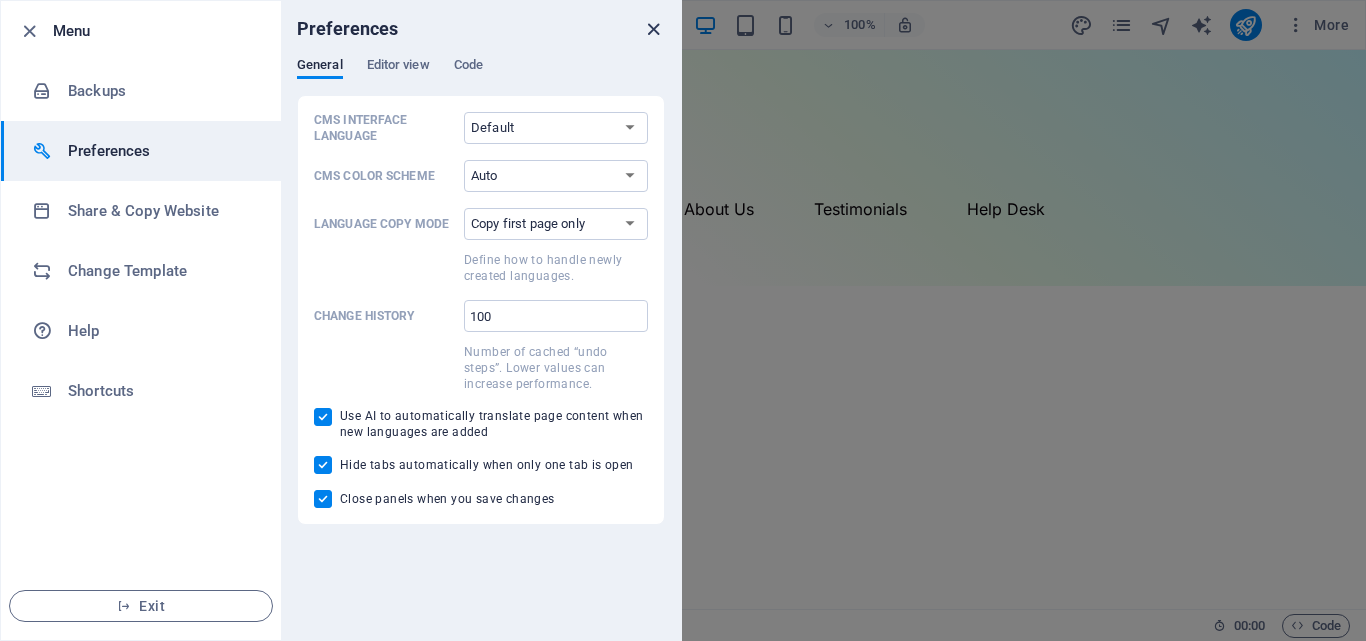 click at bounding box center [653, 29] 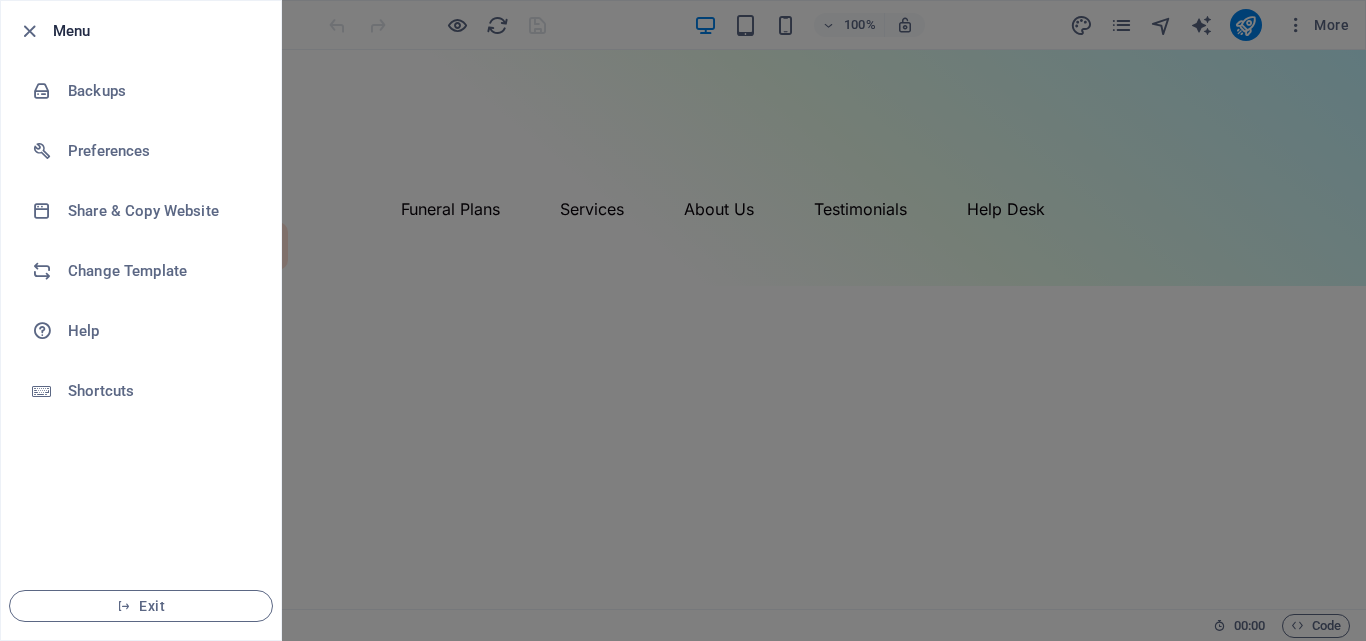 click at bounding box center [683, 320] 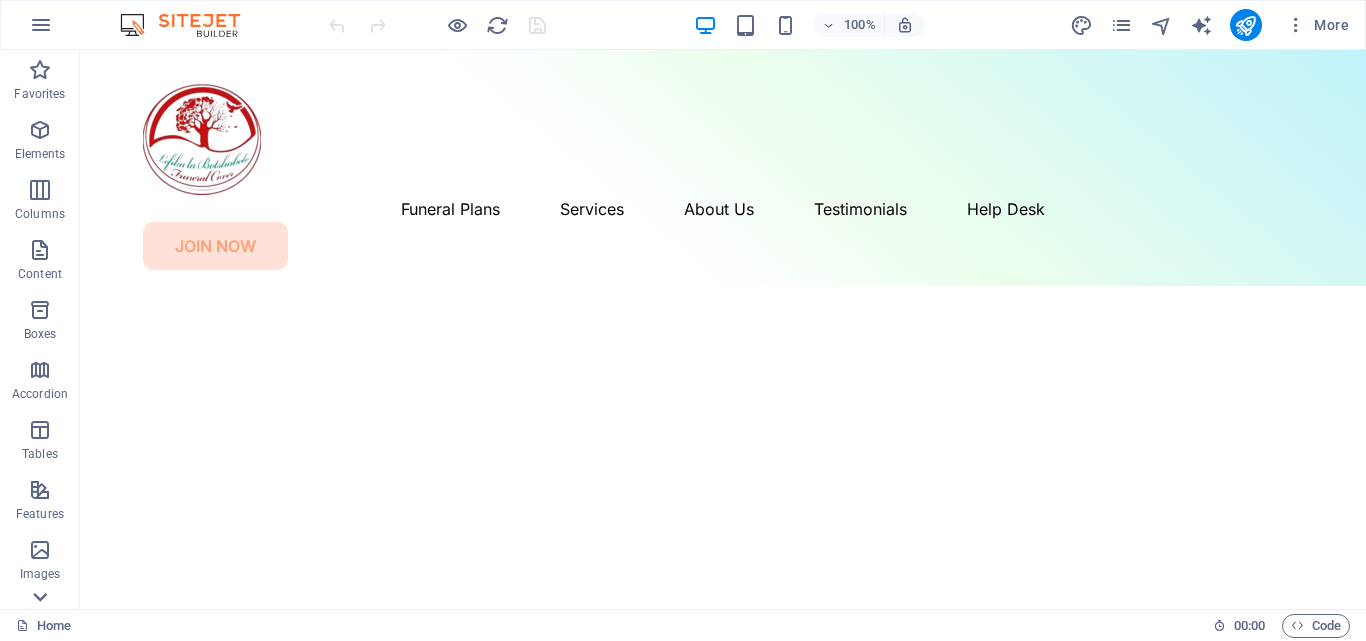 click 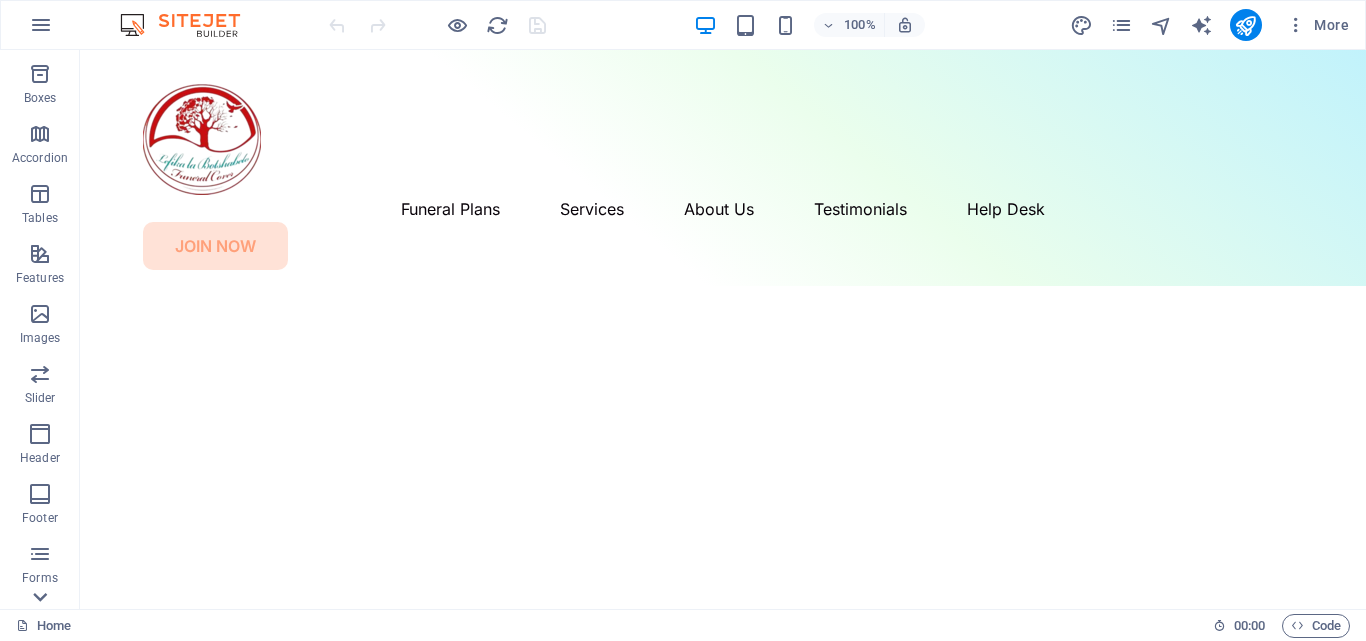 scroll, scrollTop: 341, scrollLeft: 0, axis: vertical 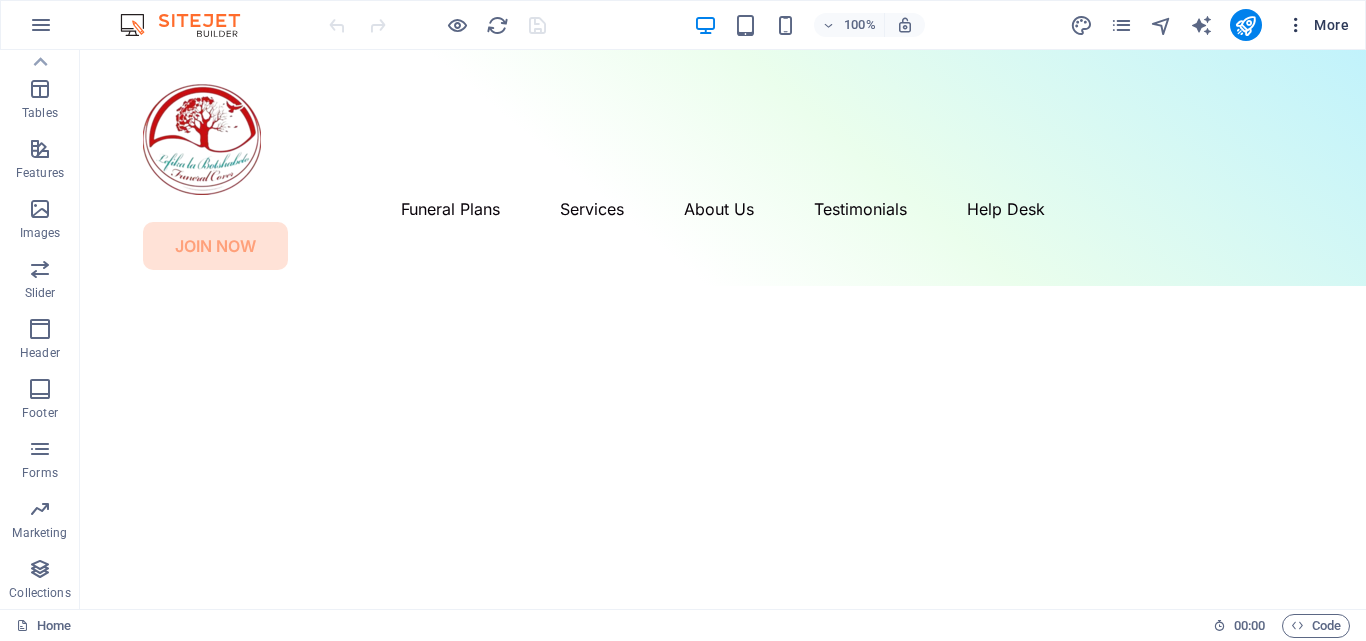 click at bounding box center [1296, 25] 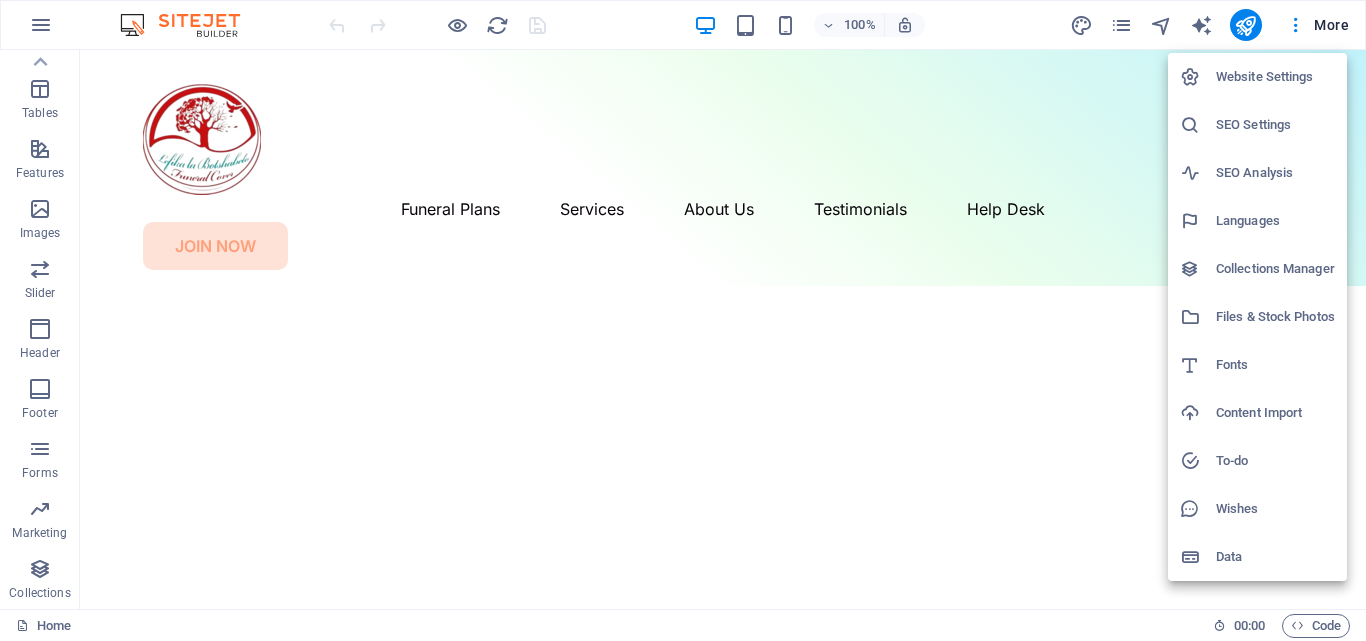 click at bounding box center (683, 320) 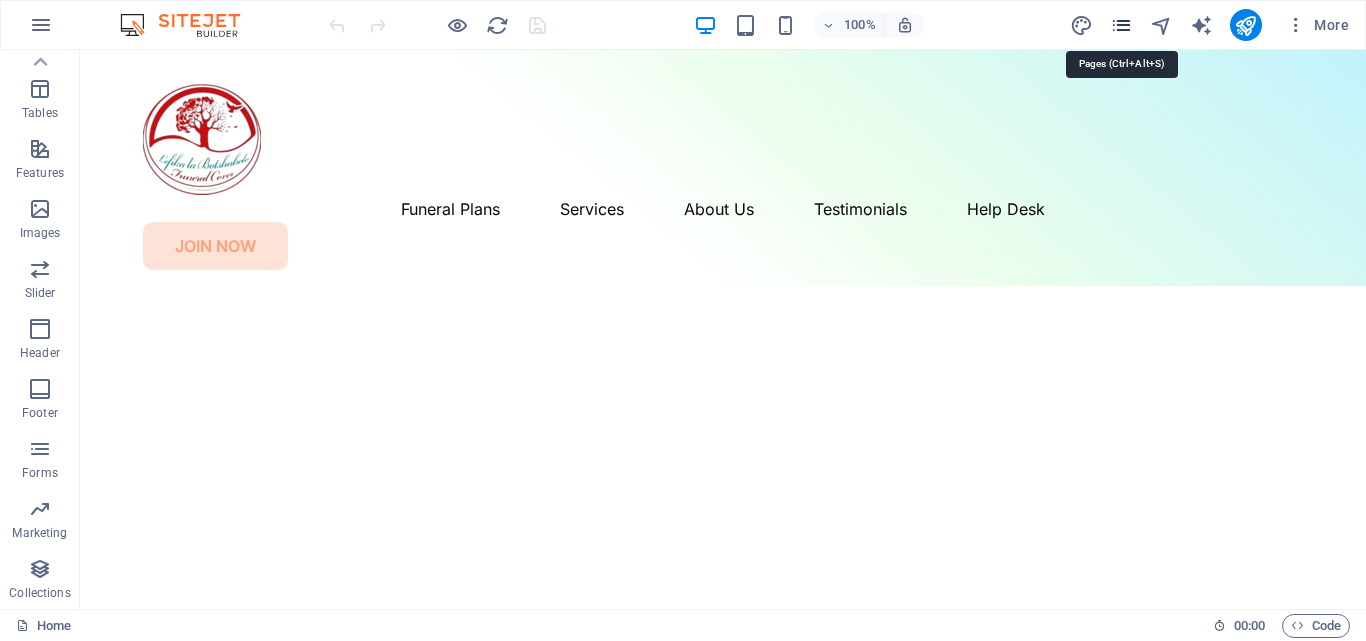 click at bounding box center [1121, 25] 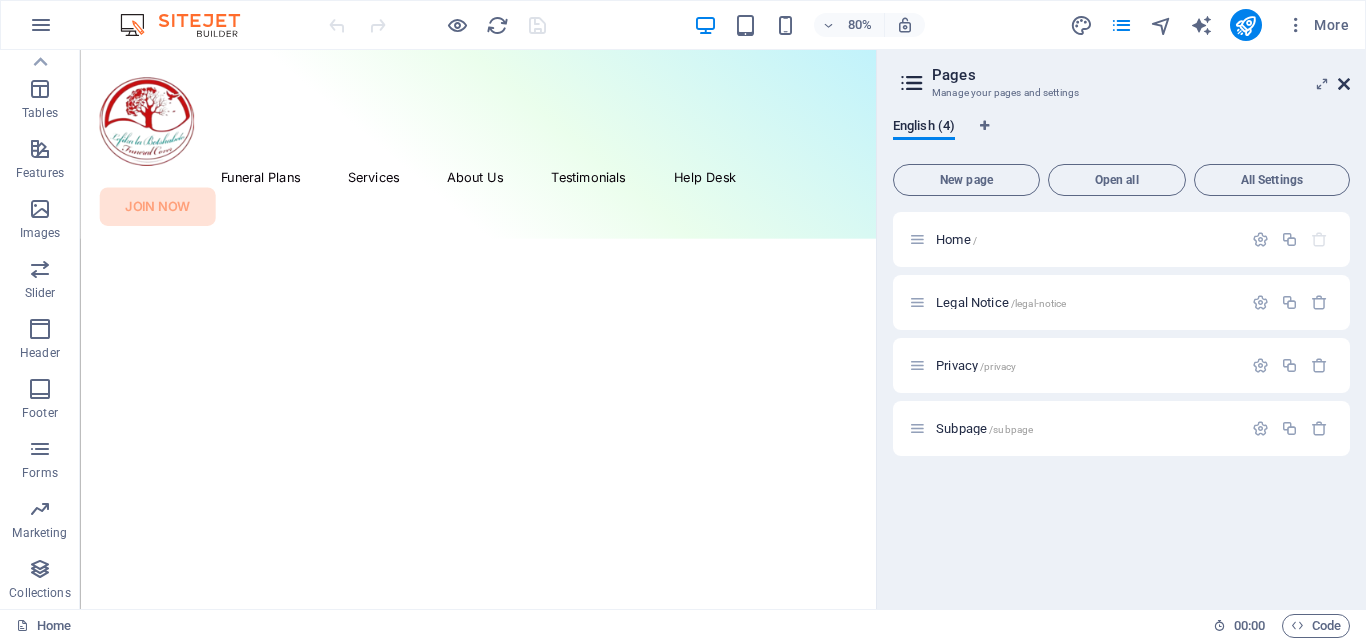click at bounding box center [1344, 84] 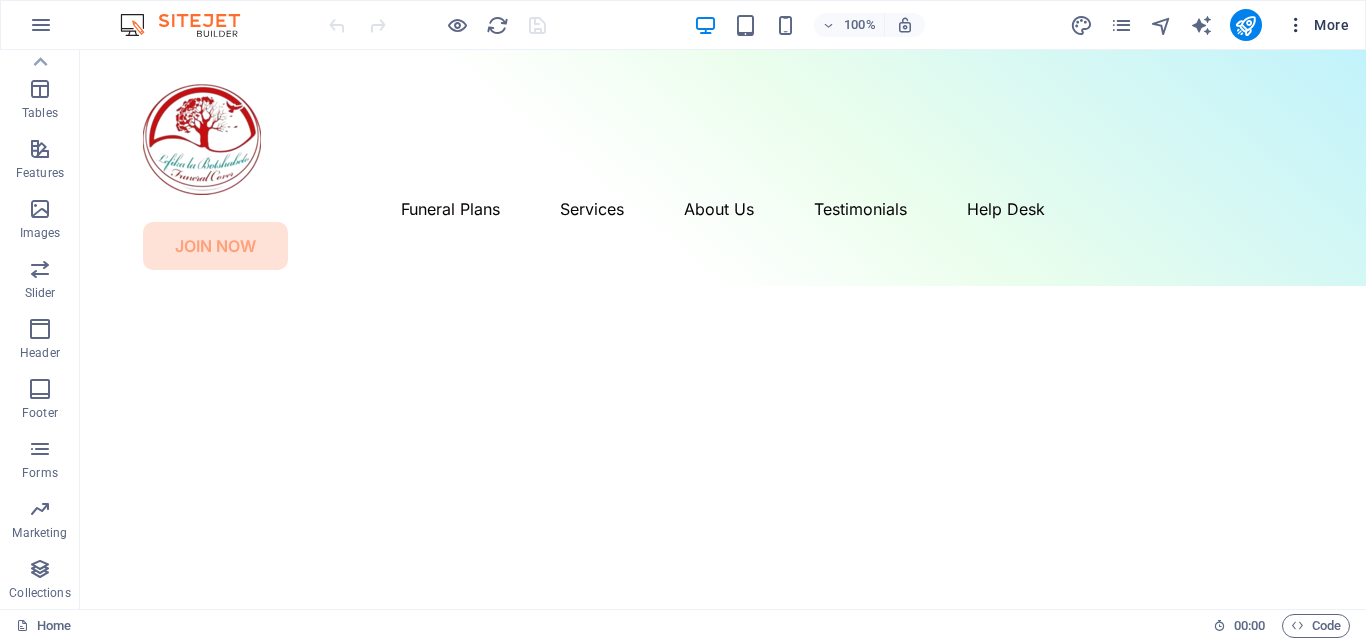 click at bounding box center (1296, 25) 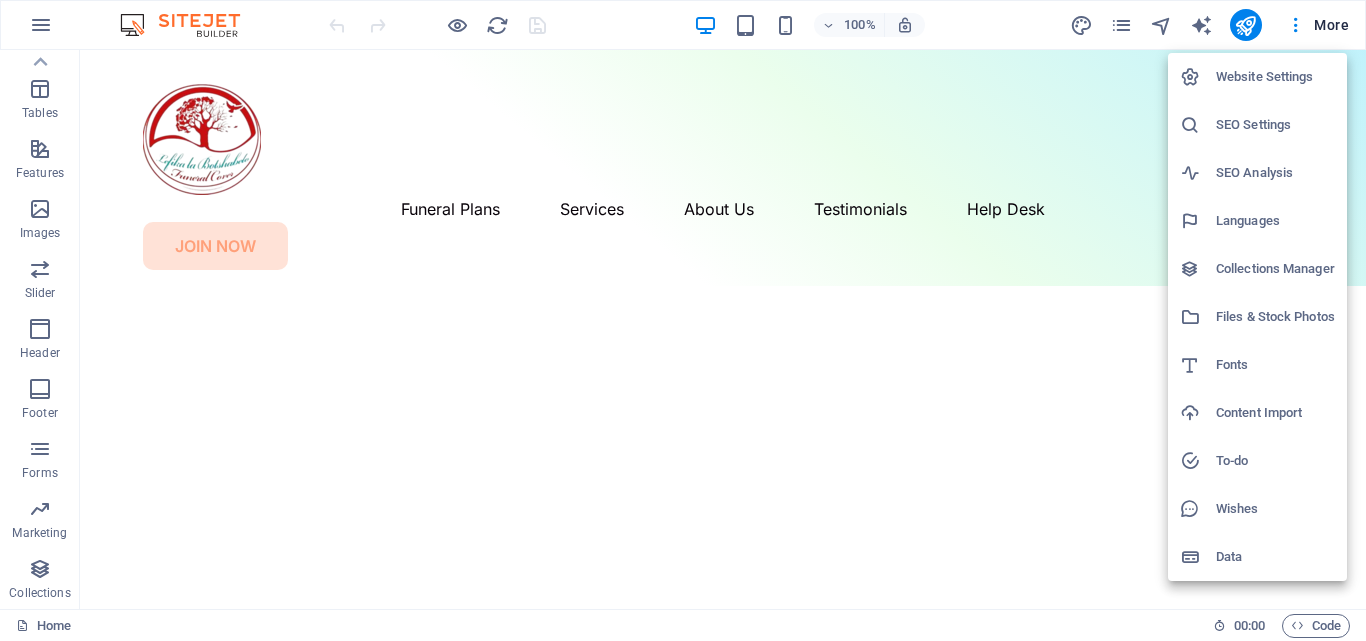 click at bounding box center [683, 320] 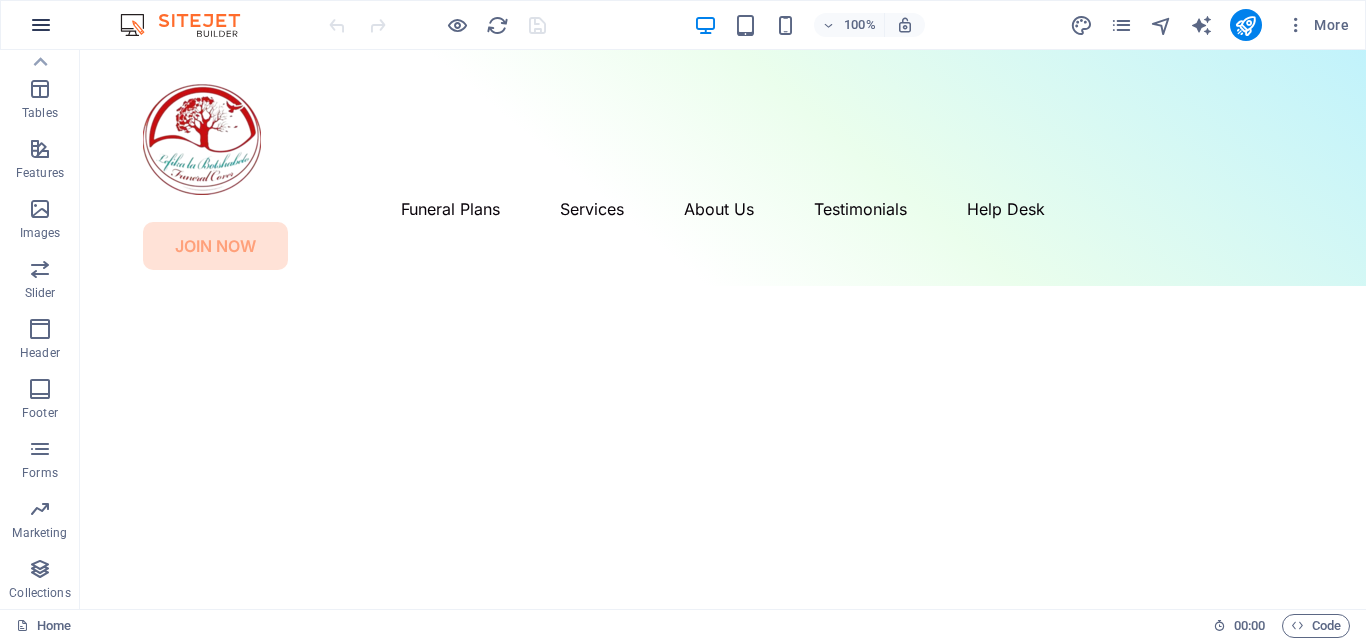 click at bounding box center (41, 25) 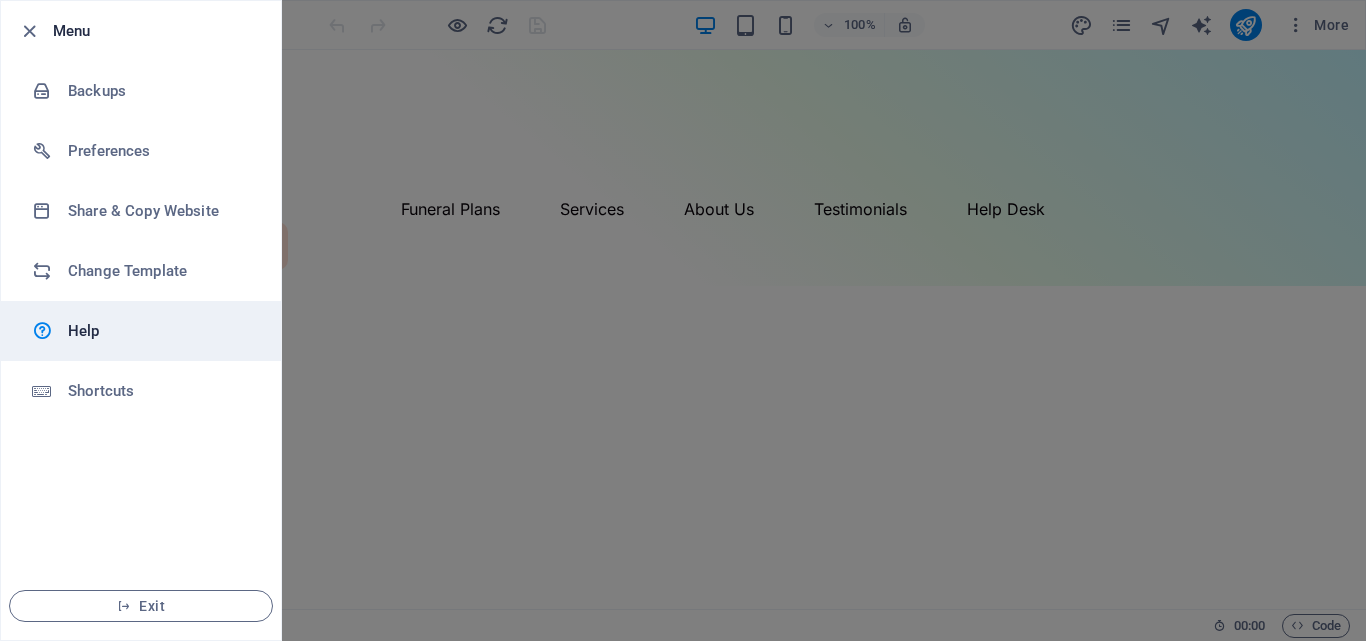 click on "Help" at bounding box center (141, 331) 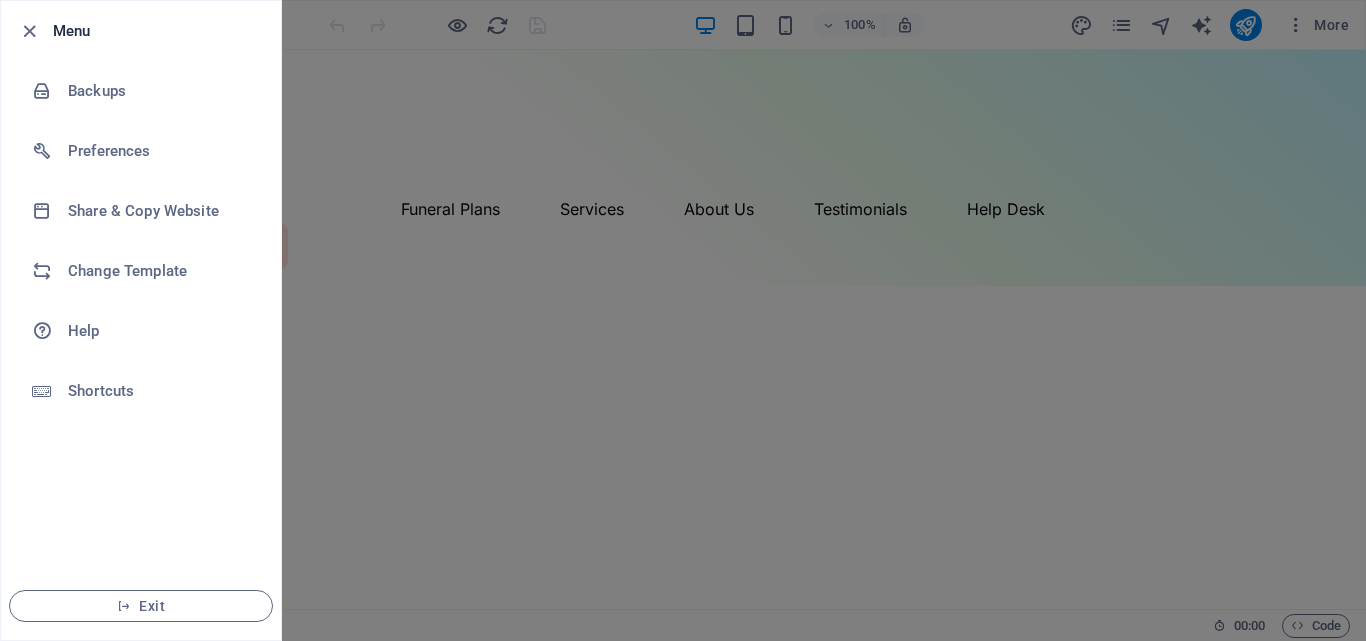 click at bounding box center (683, 320) 